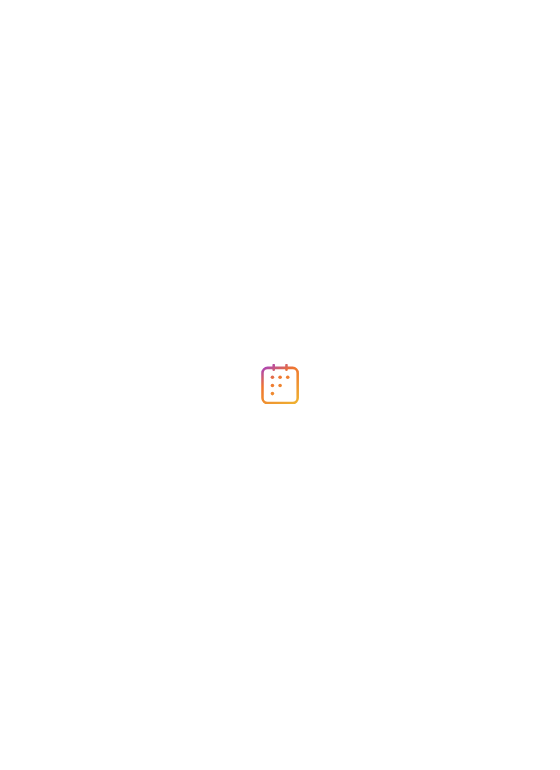 scroll, scrollTop: 0, scrollLeft: 0, axis: both 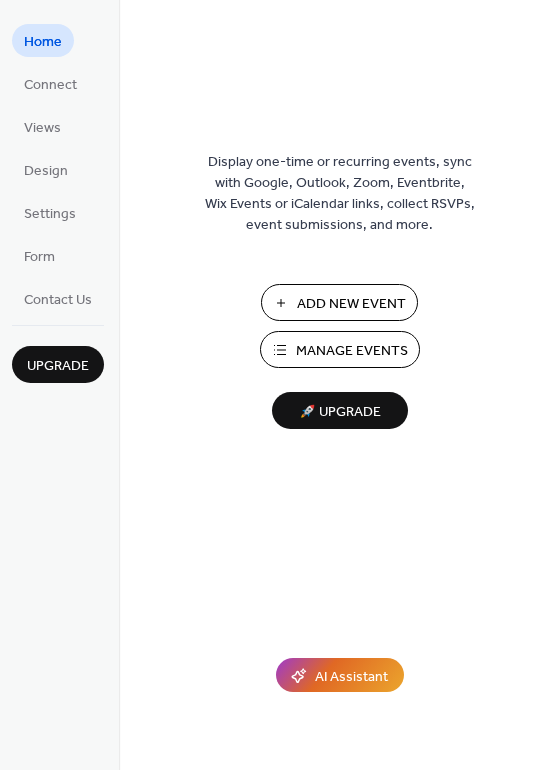 click on "Add New Event" at bounding box center [351, 304] 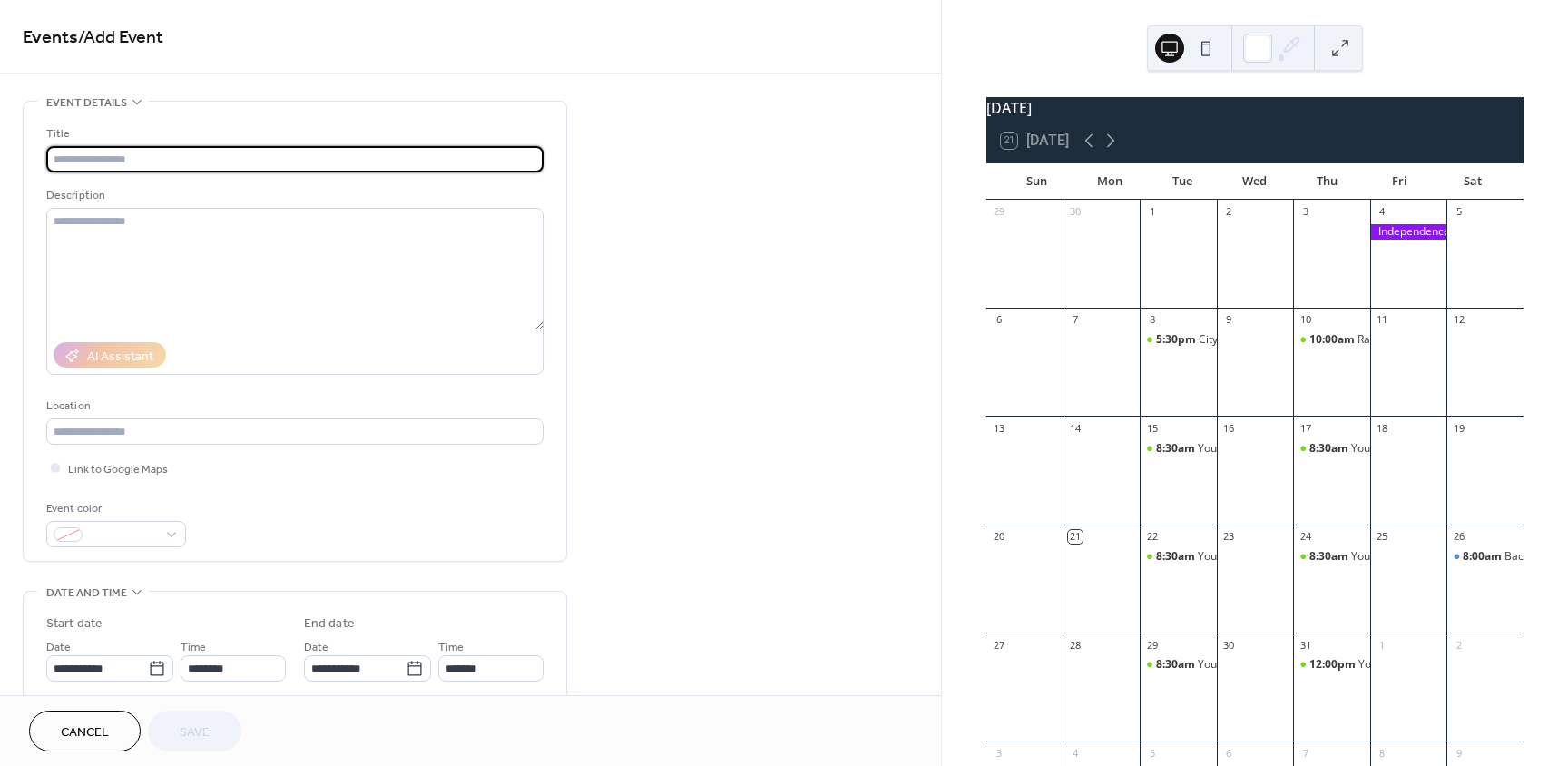scroll, scrollTop: 0, scrollLeft: 0, axis: both 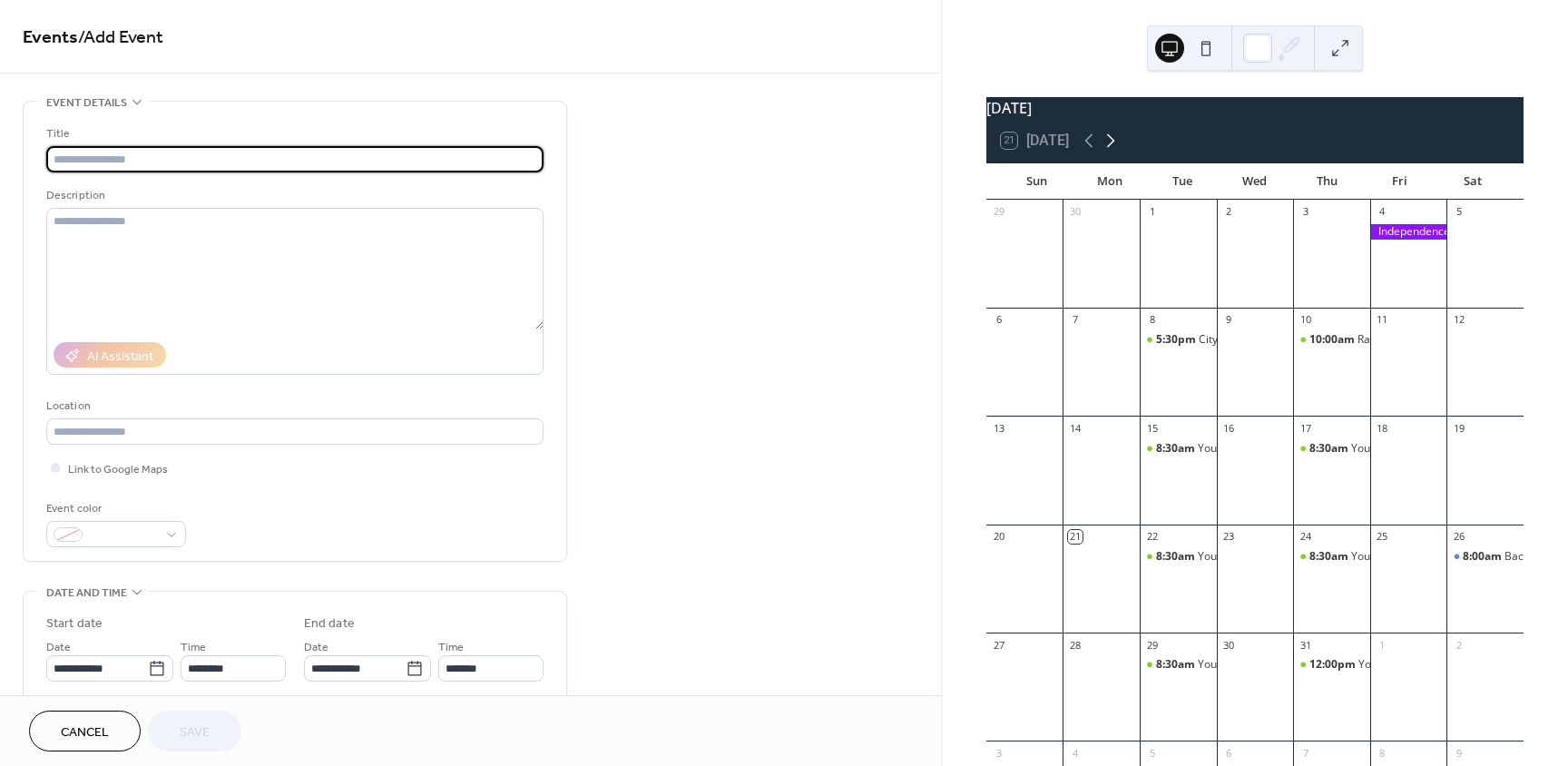 click 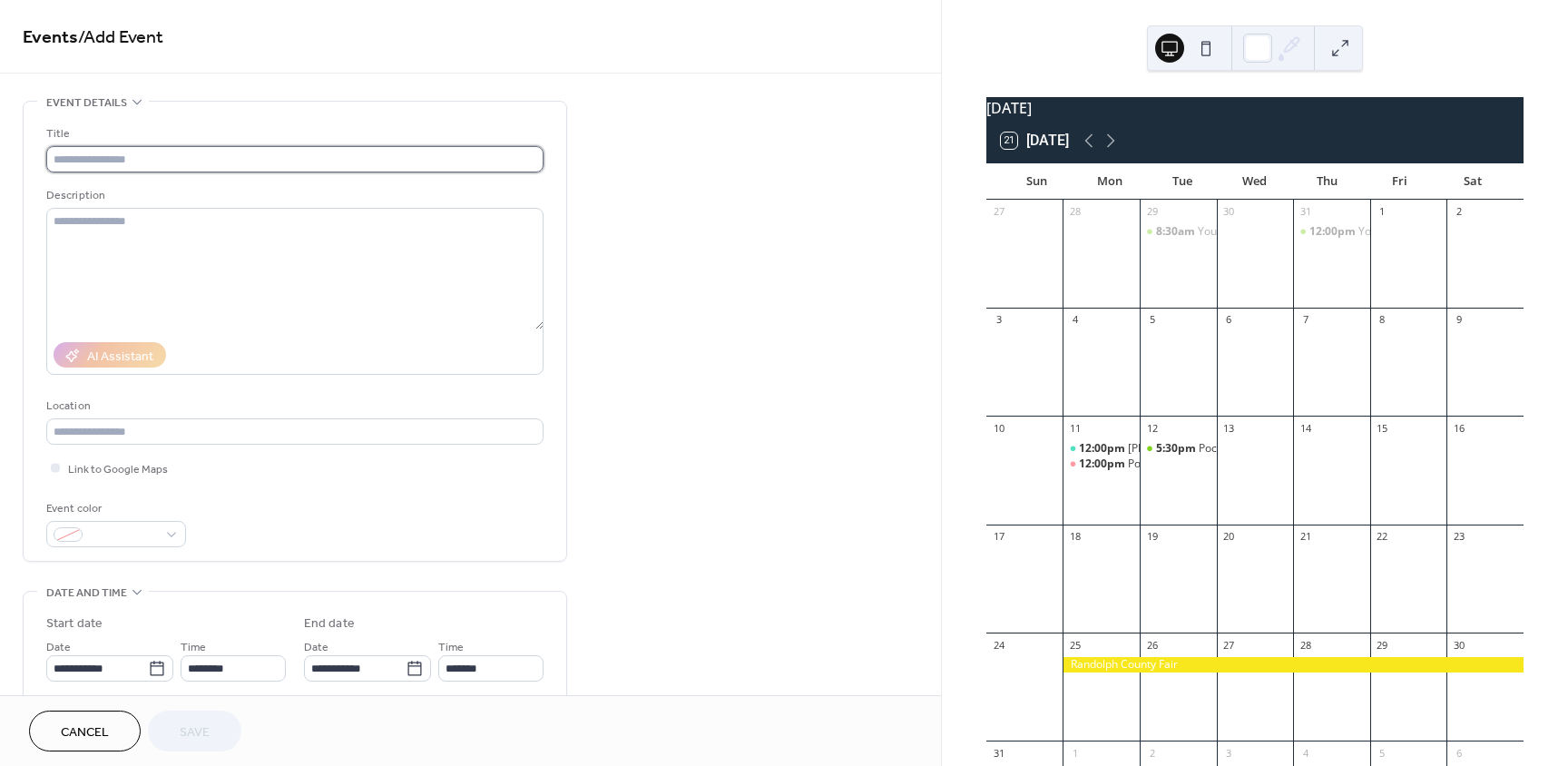 click at bounding box center [295, 159] 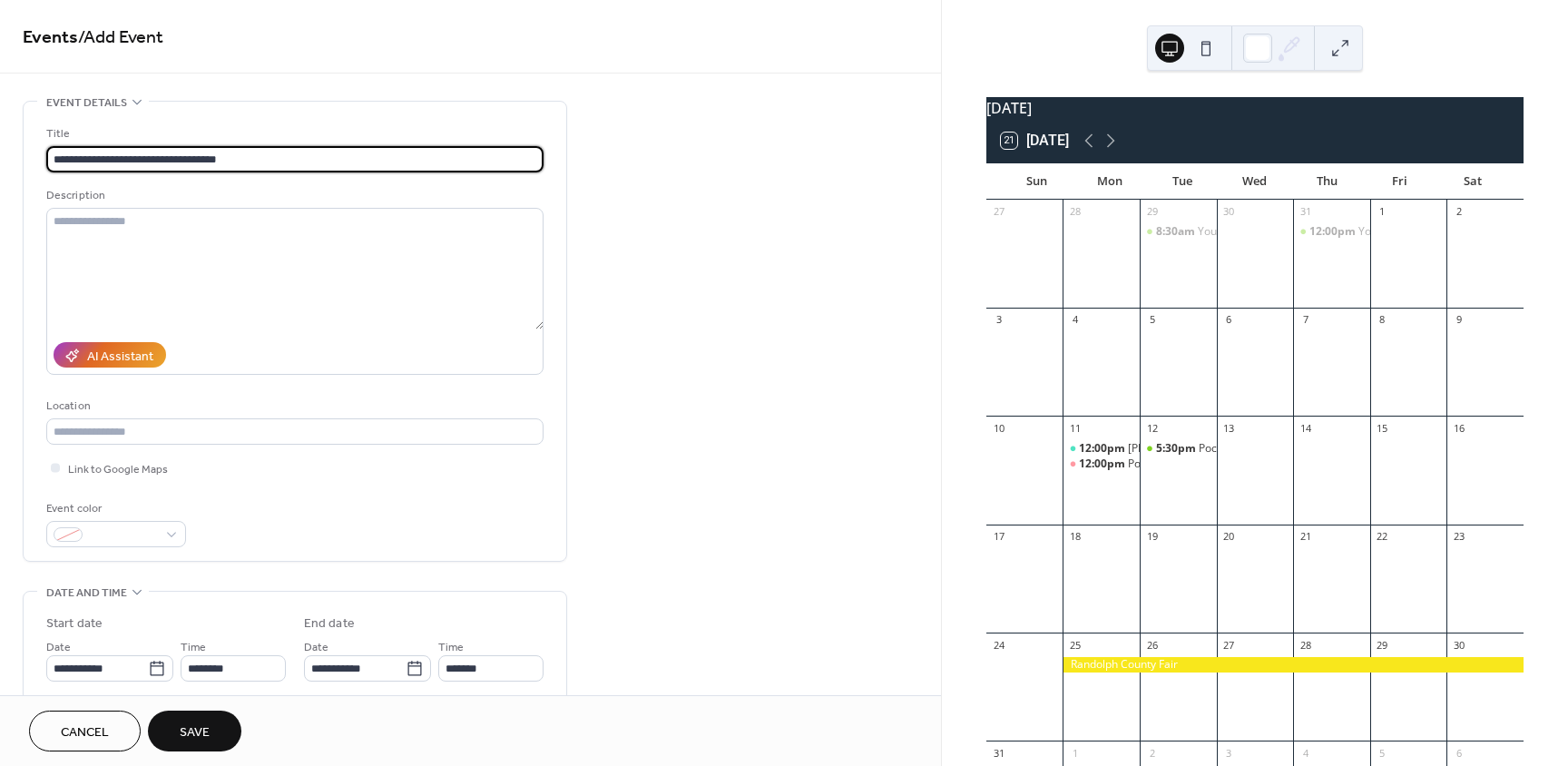 type on "**********" 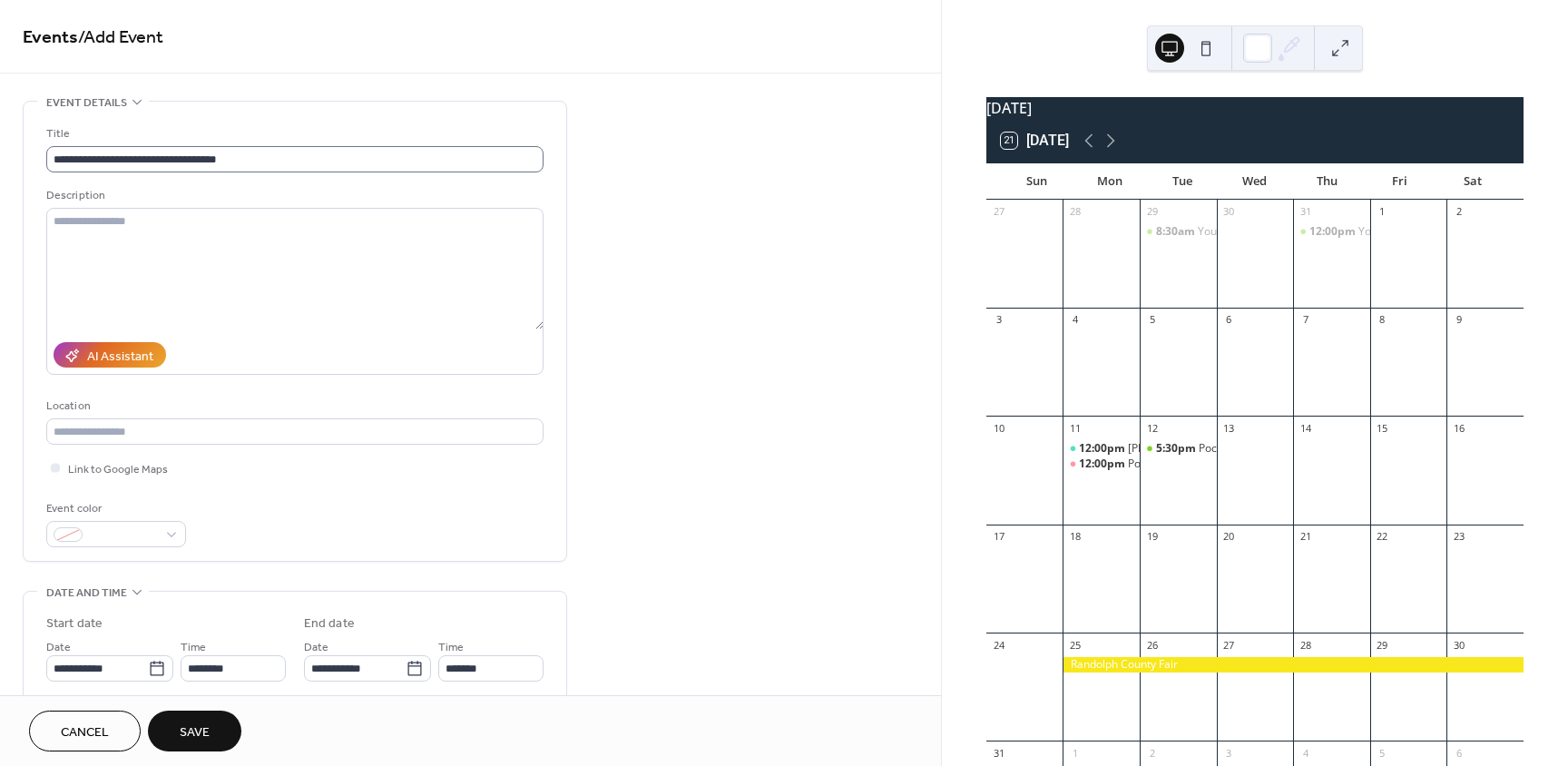 type 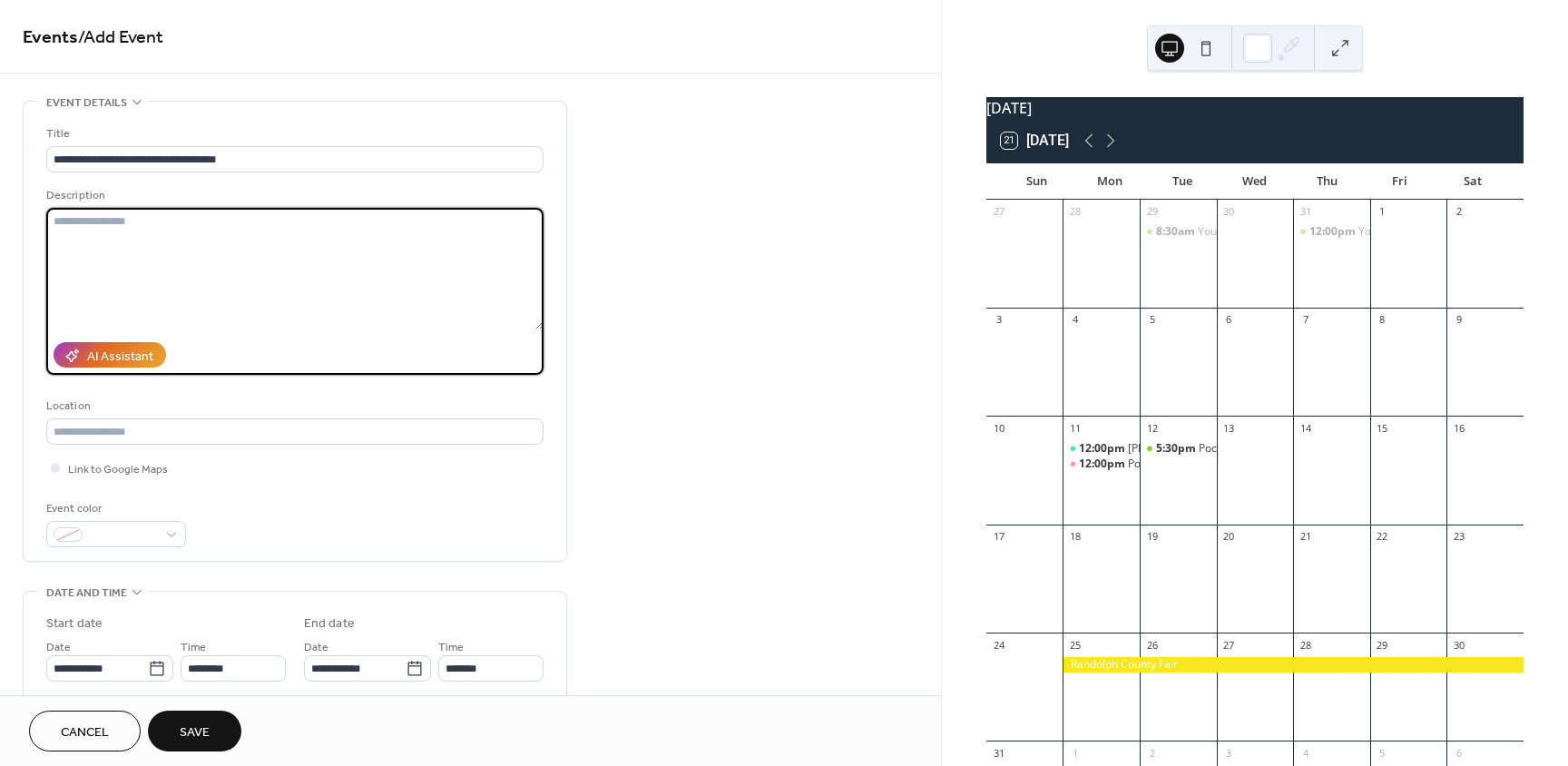drag, startPoint x: 502, startPoint y: 261, endPoint x: 523, endPoint y: 254, distance: 22.135944 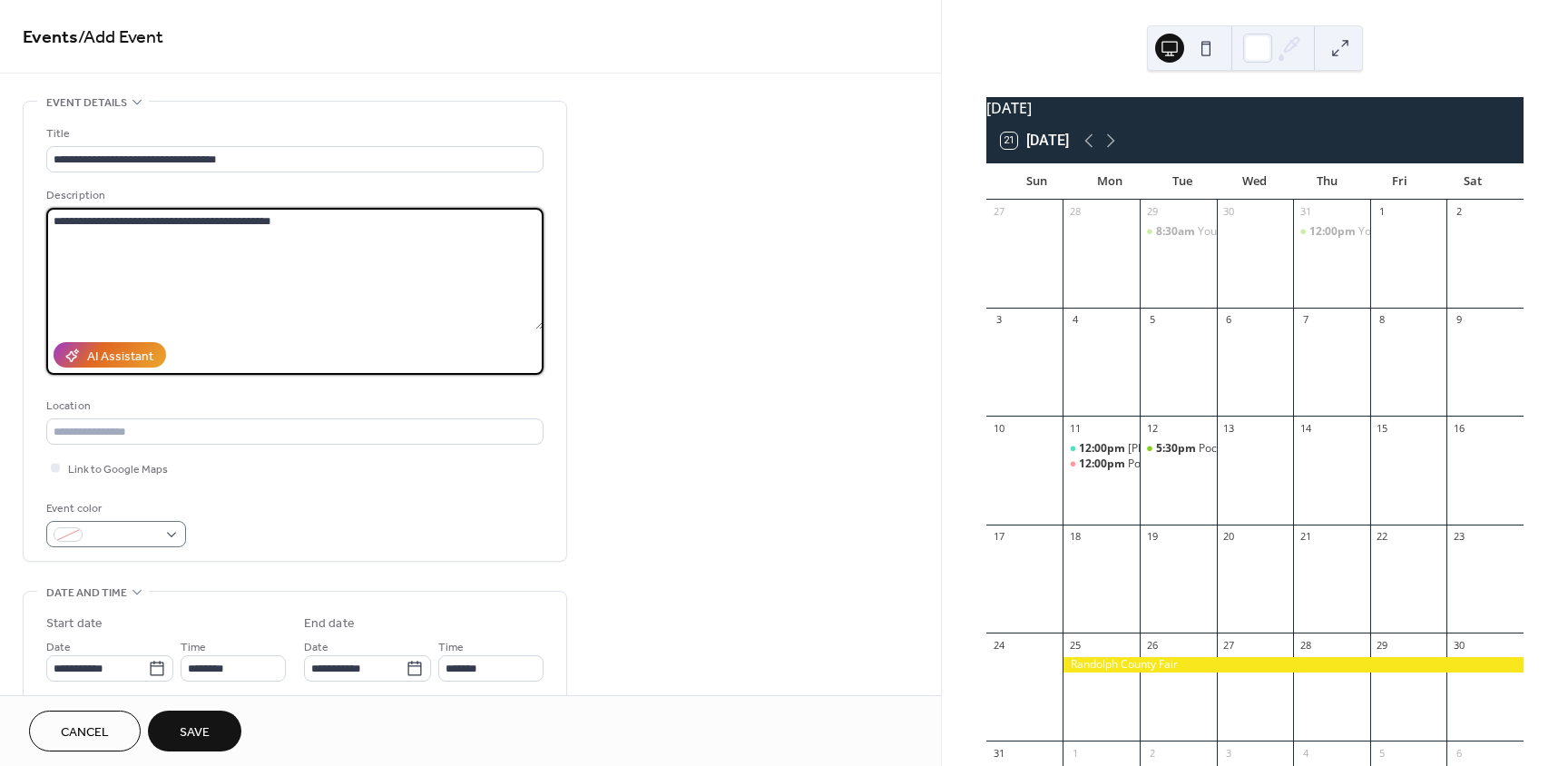 type on "**********" 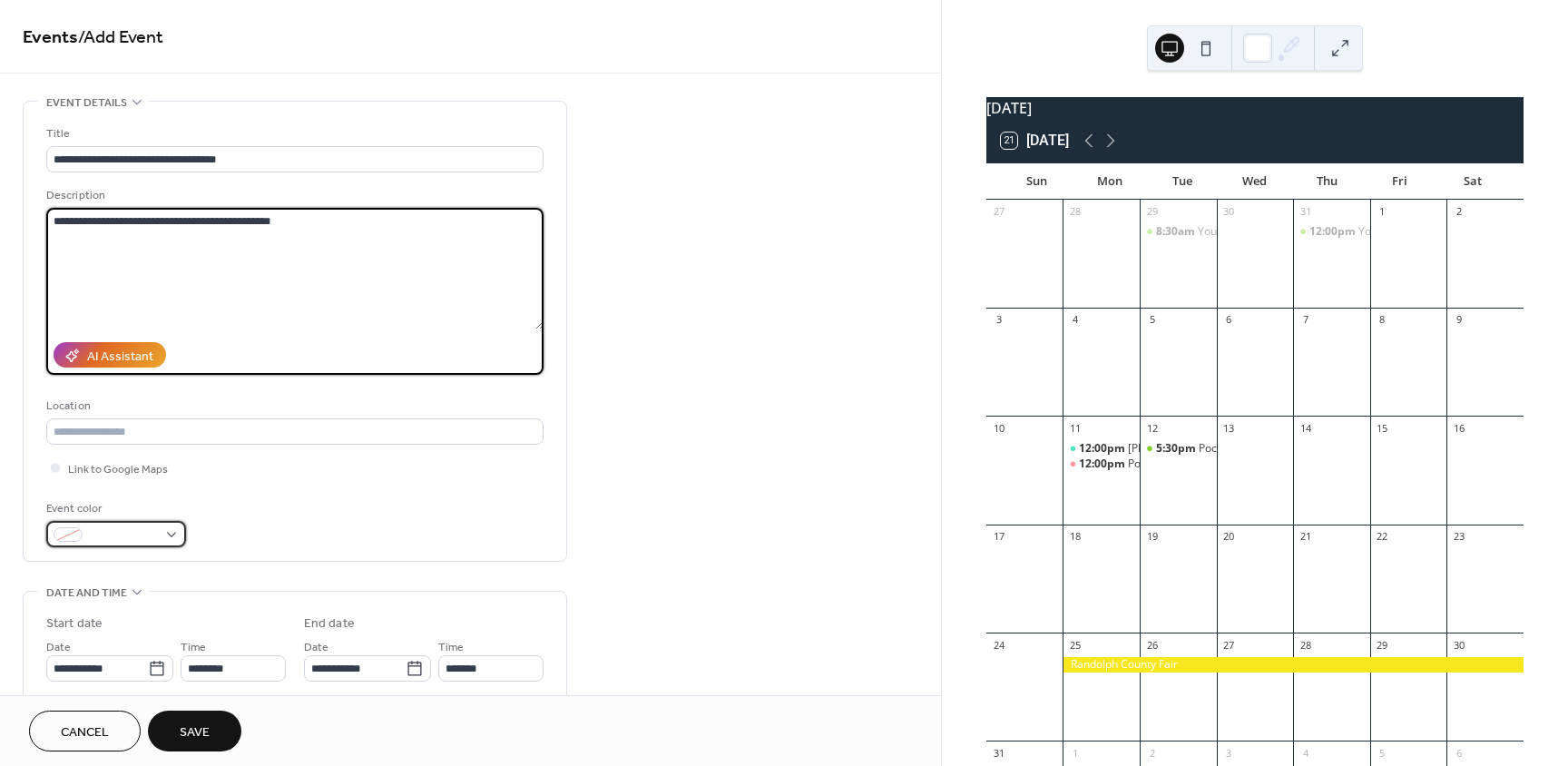 click at bounding box center [116, 534] 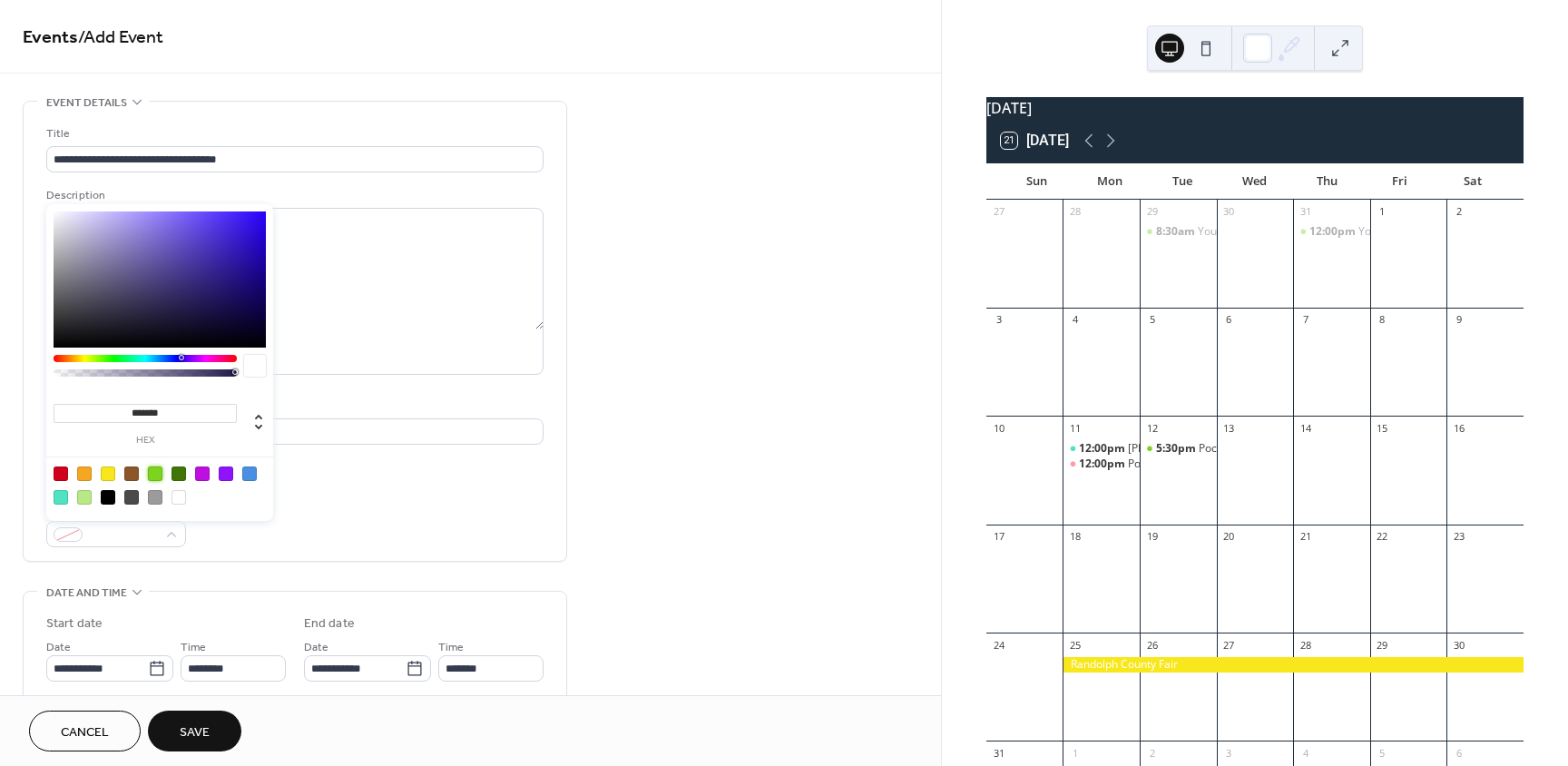 click at bounding box center (155, 474) 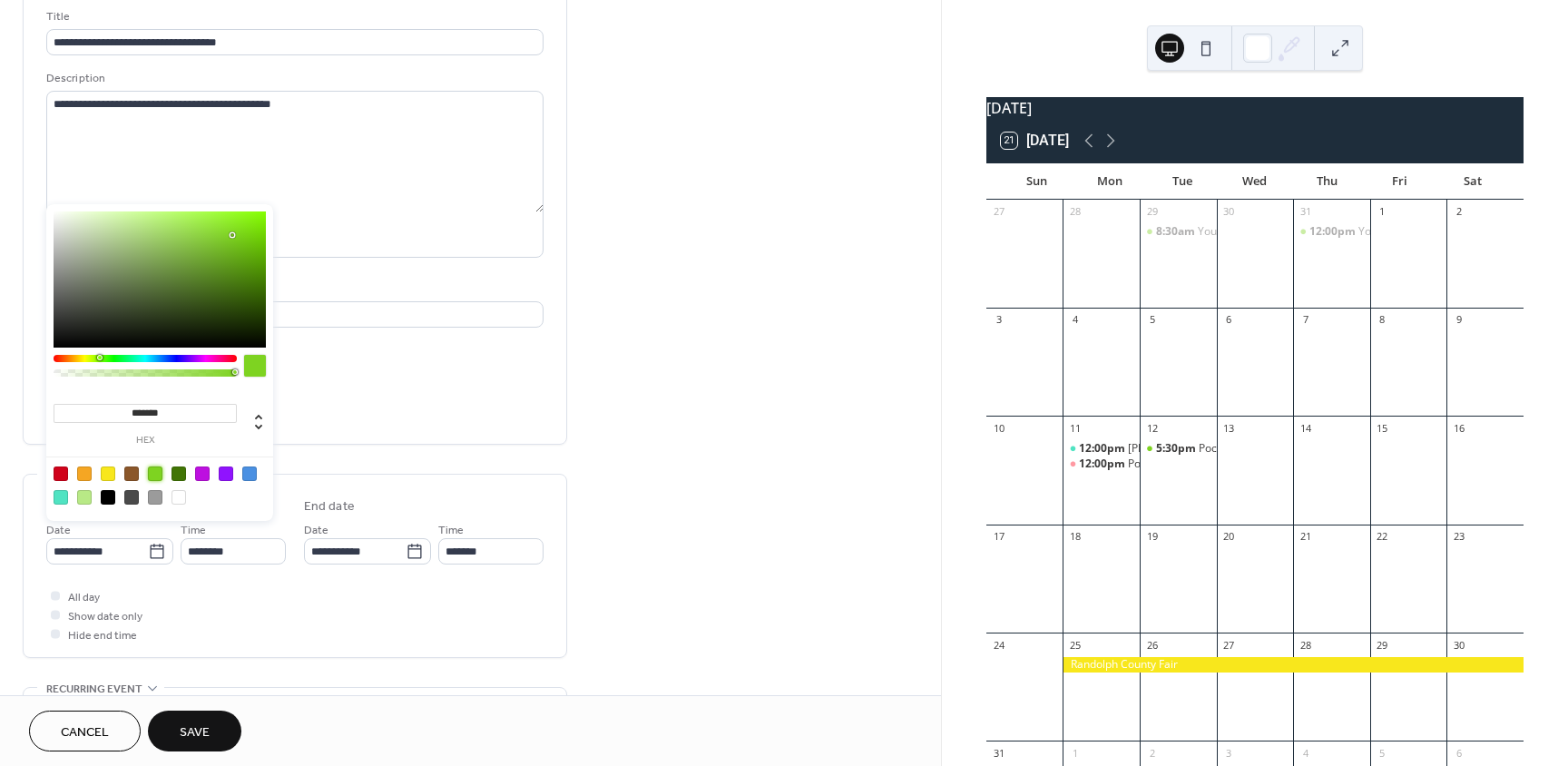 scroll, scrollTop: 91, scrollLeft: 0, axis: vertical 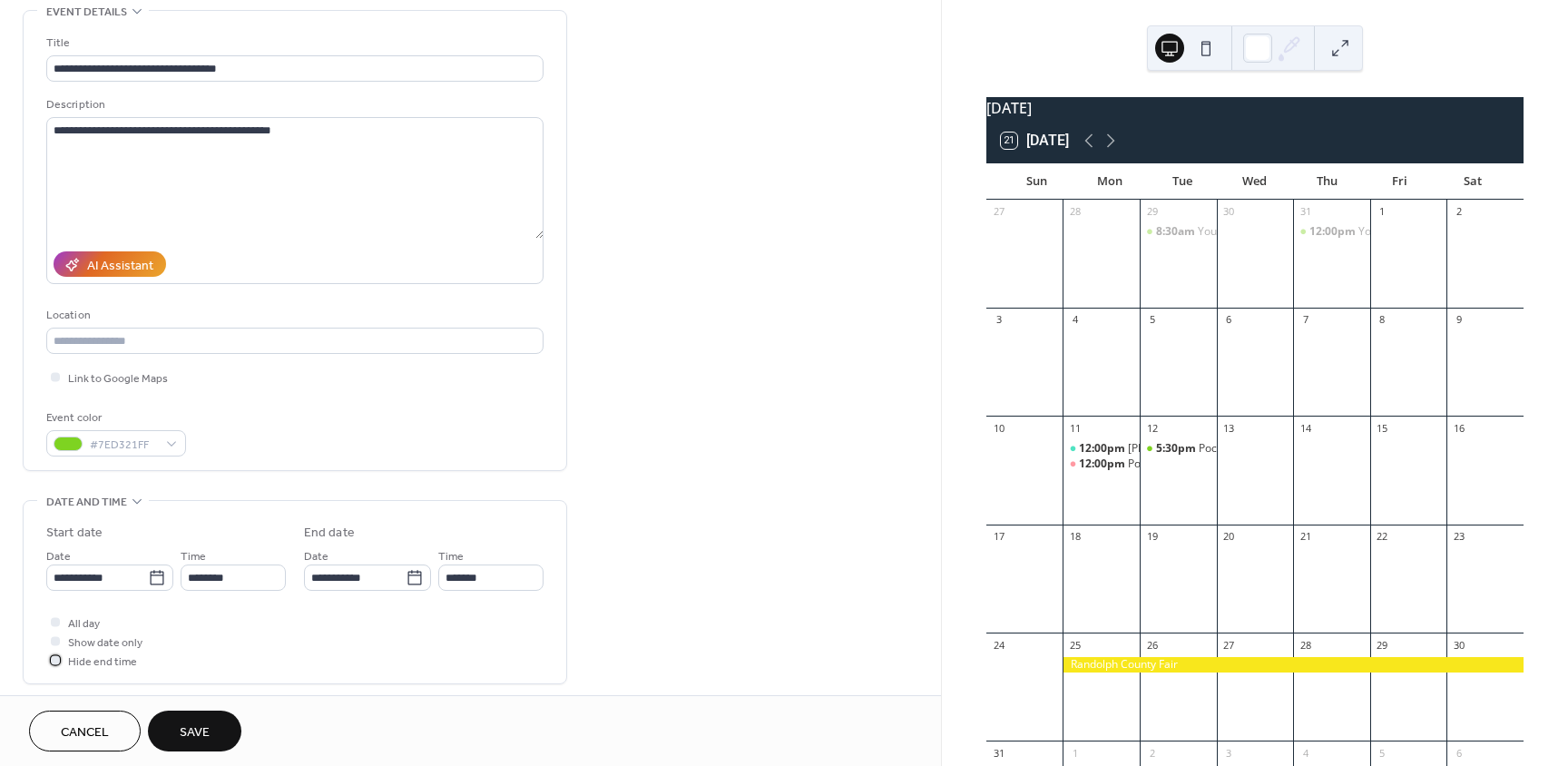 drag, startPoint x: 54, startPoint y: 657, endPoint x: 164, endPoint y: 634, distance: 112.37882 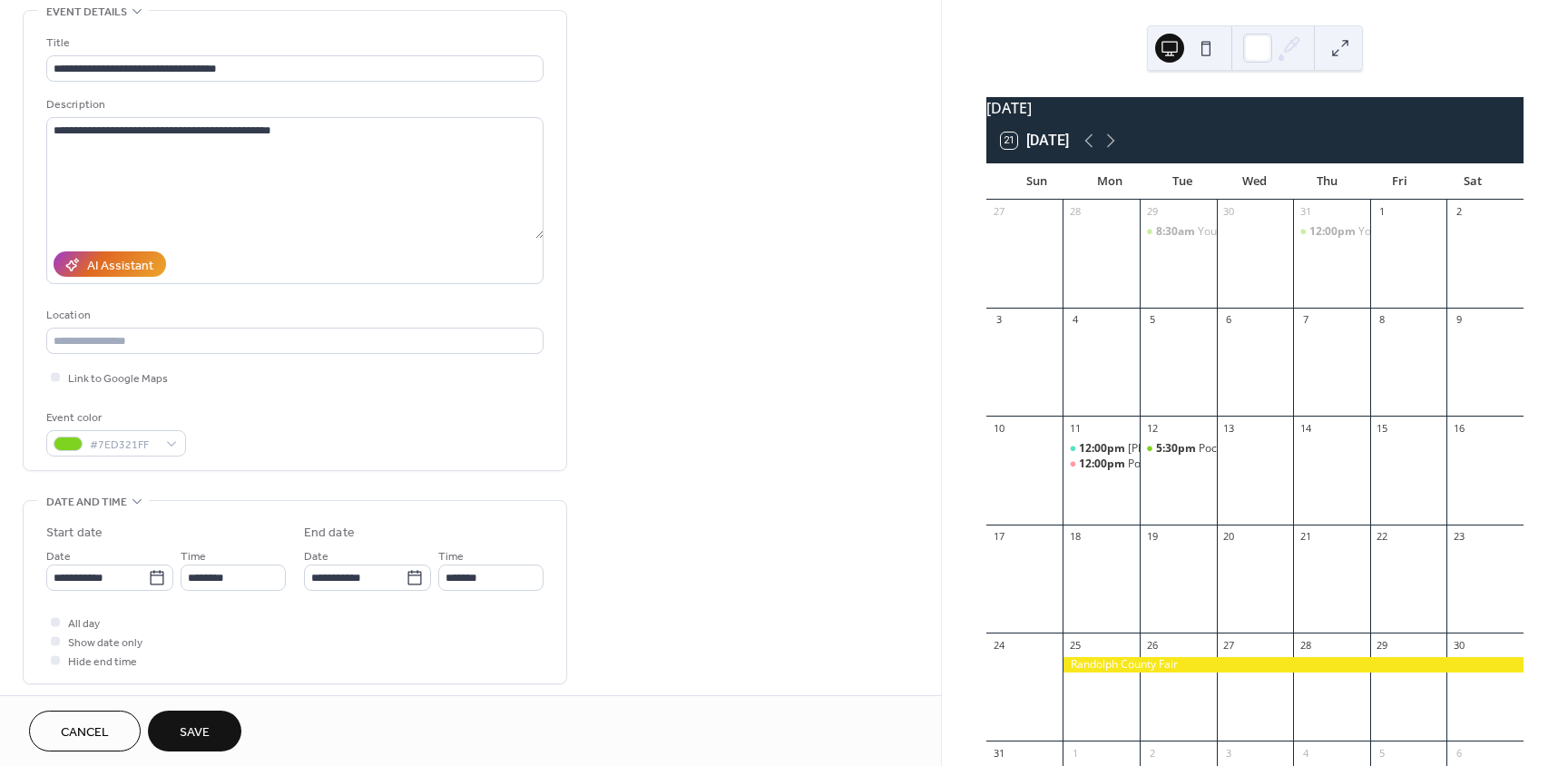click on "Save" at bounding box center (194, 732) 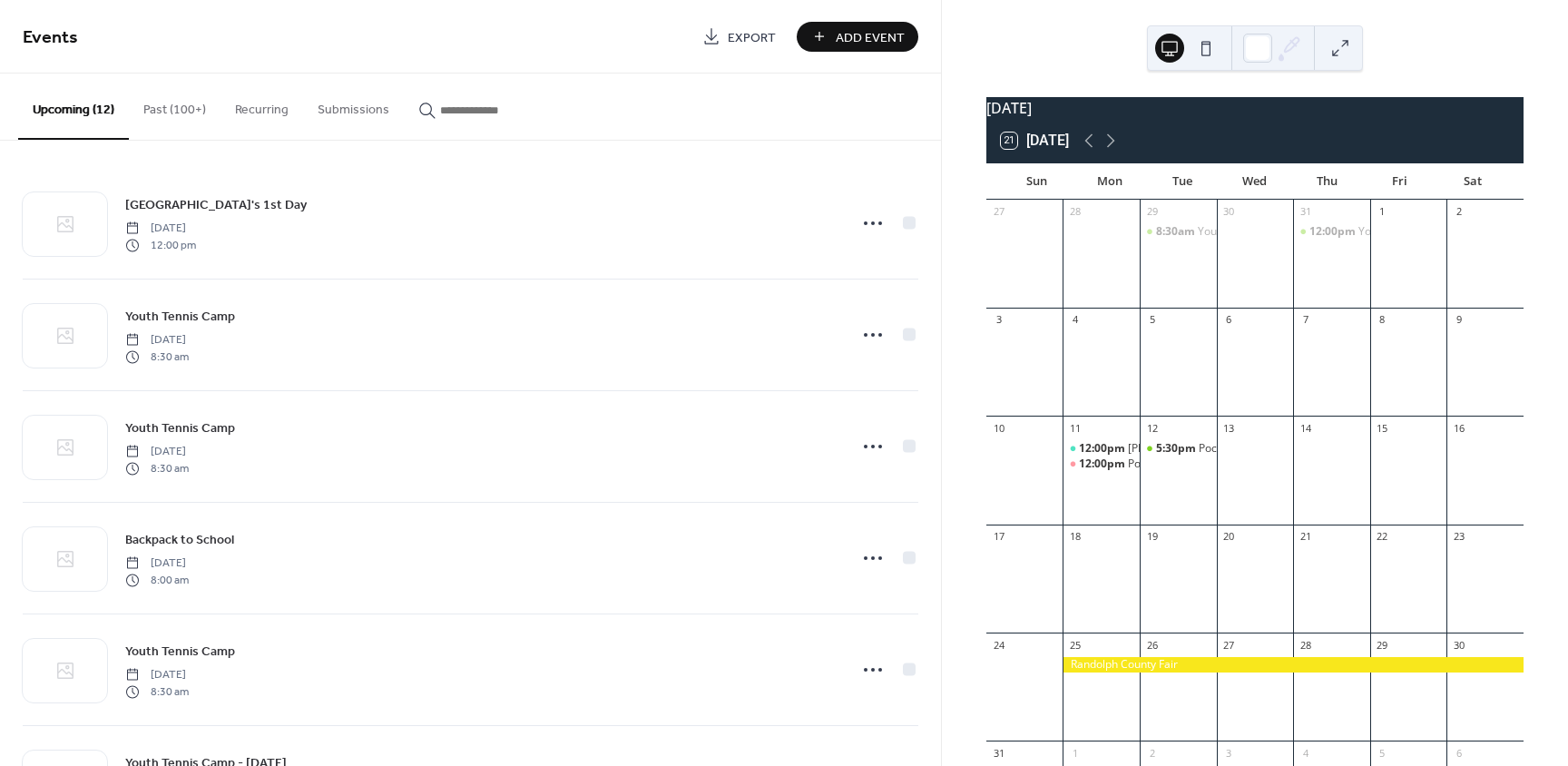 click on "Add Event" at bounding box center (870, 37) 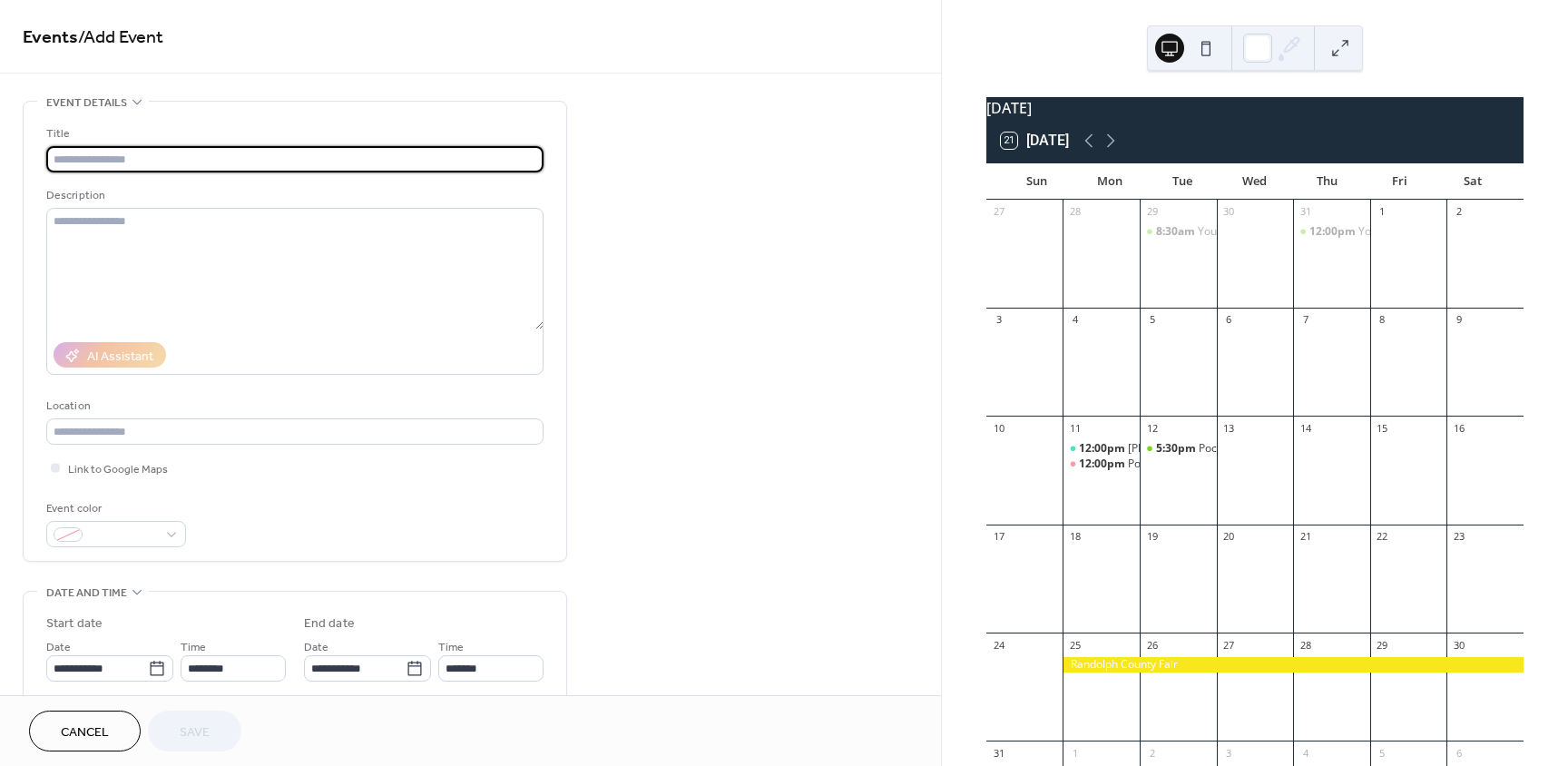click at bounding box center [295, 159] 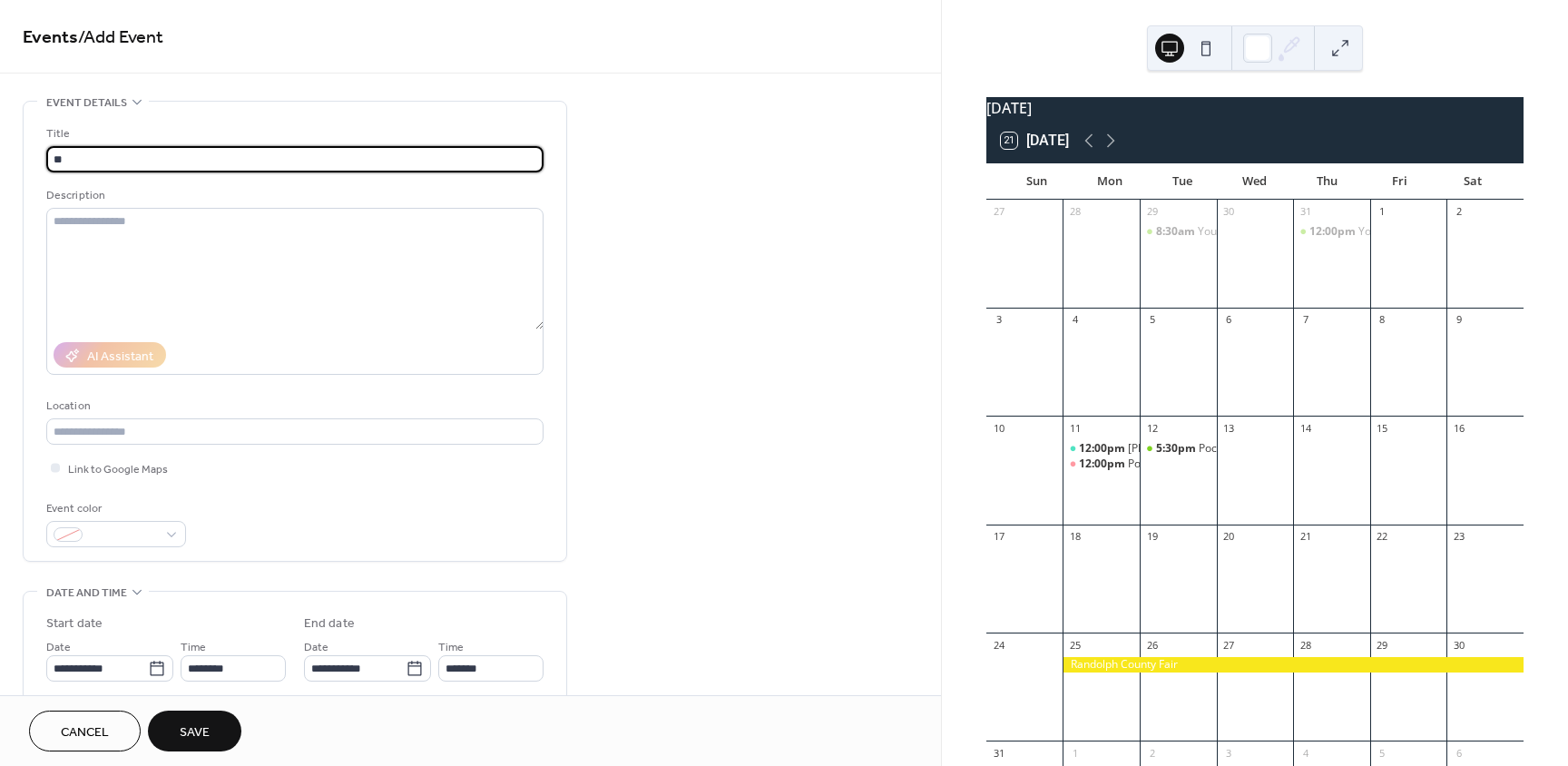 type on "*" 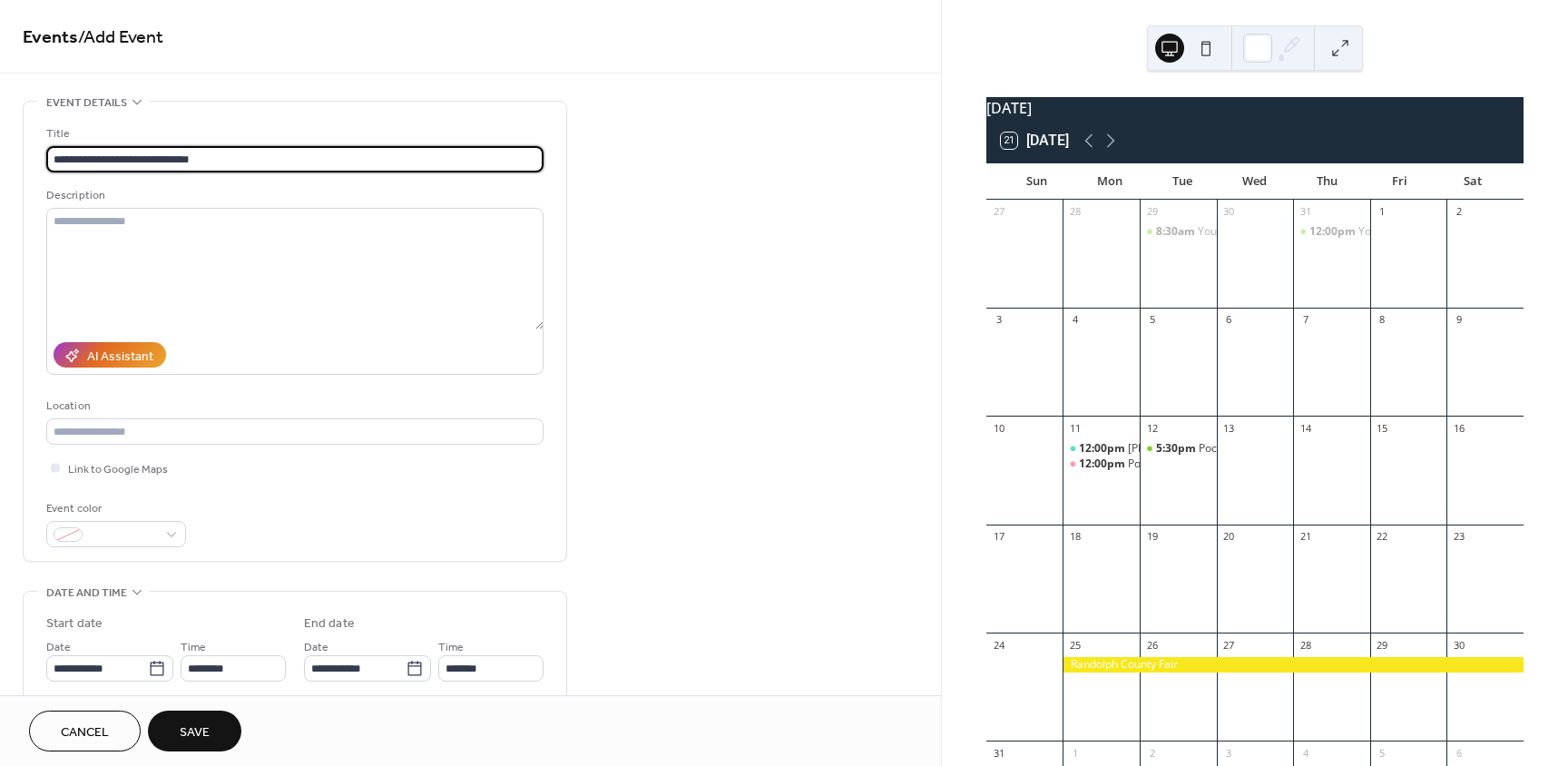 type on "**********" 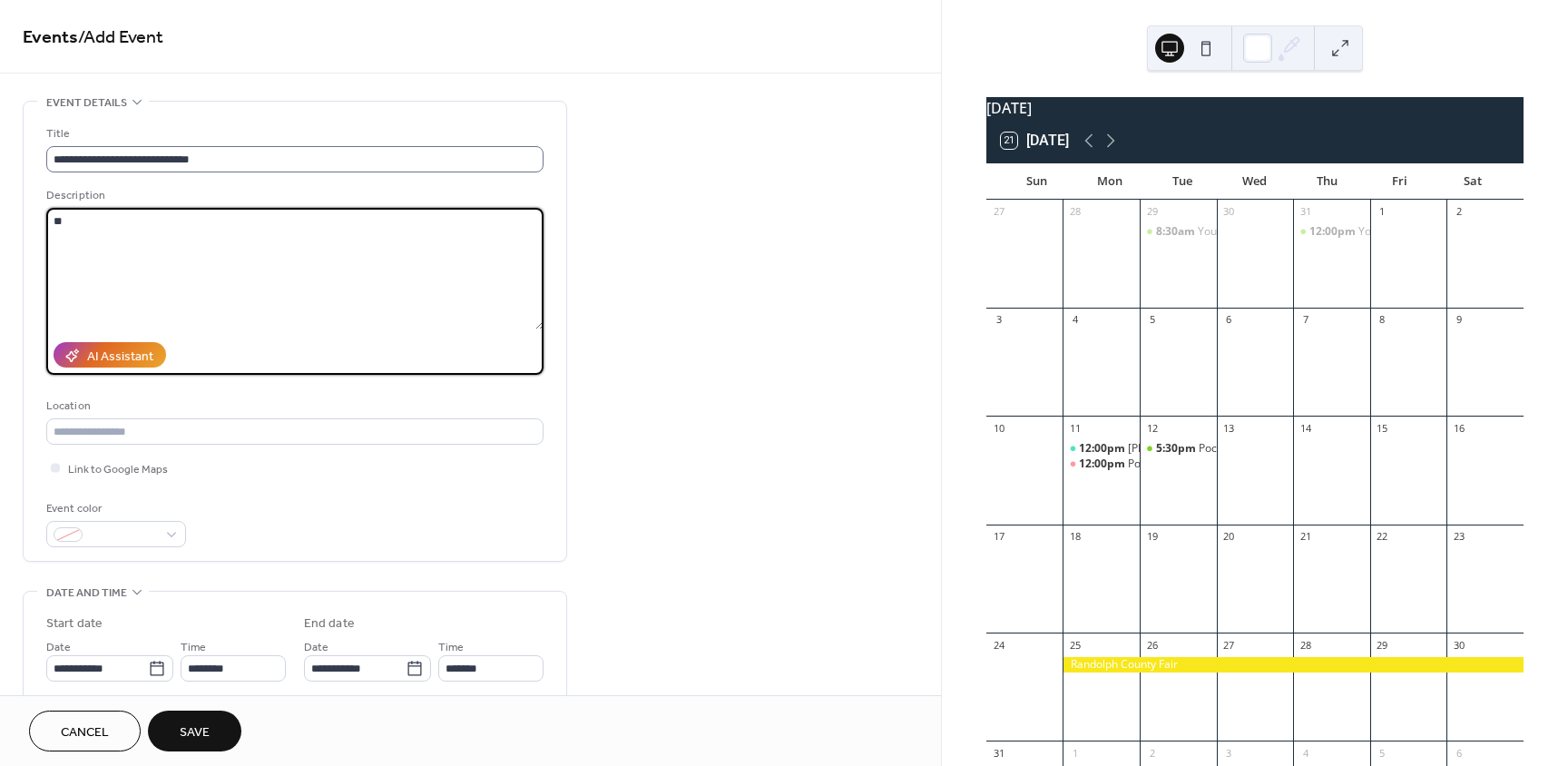 type on "*" 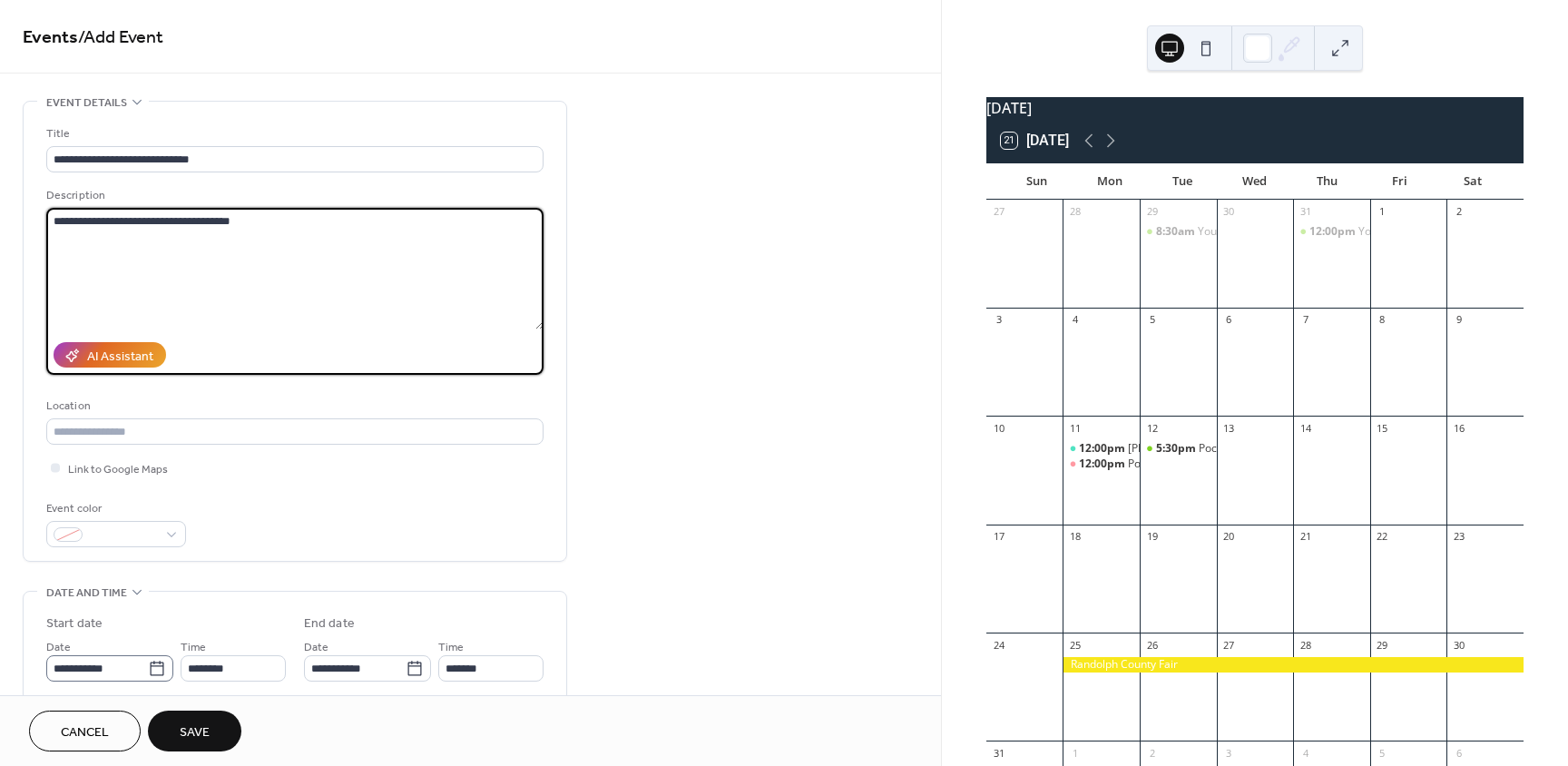 type on "**********" 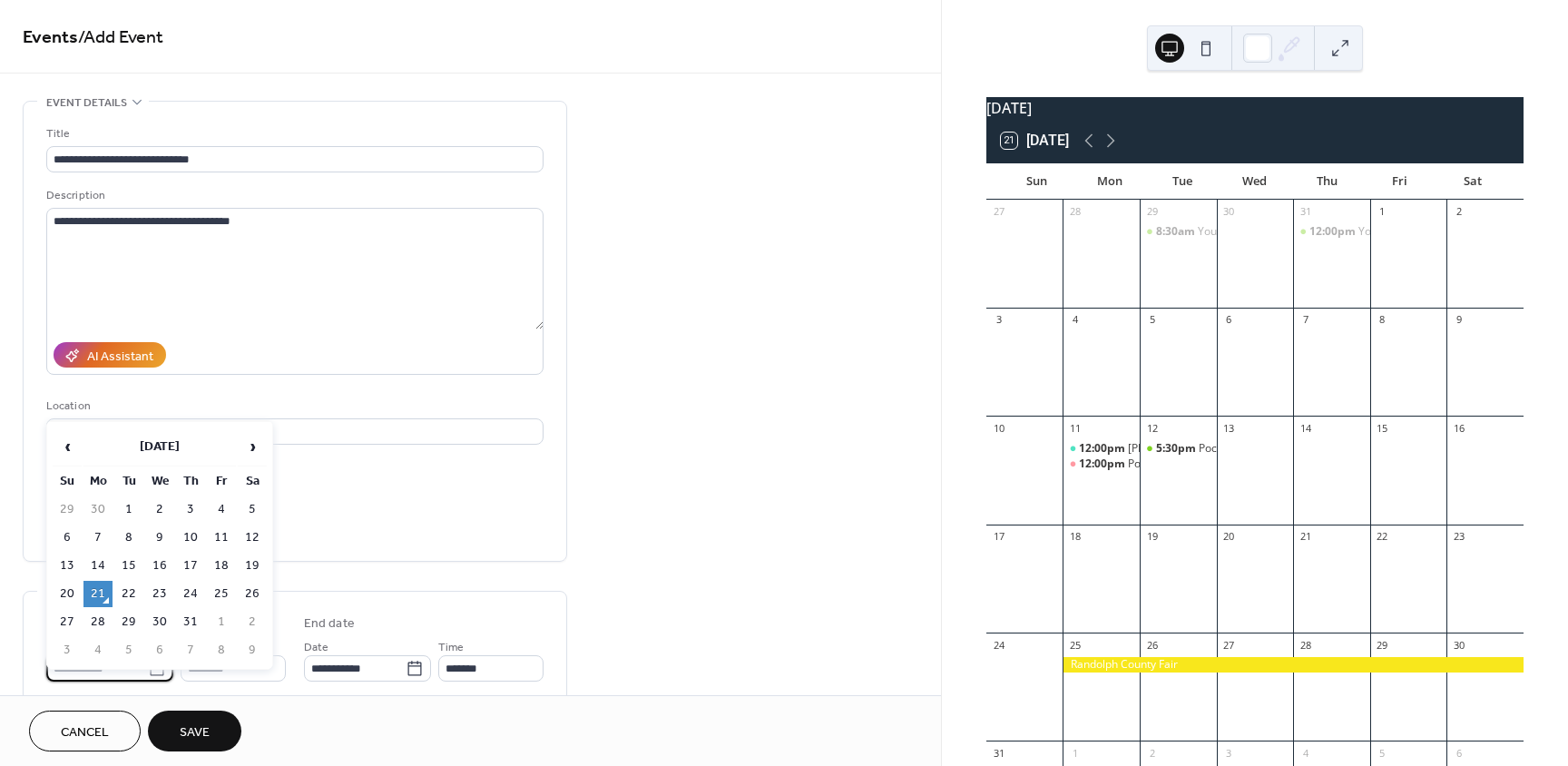 click on "**********" at bounding box center (97, 668) 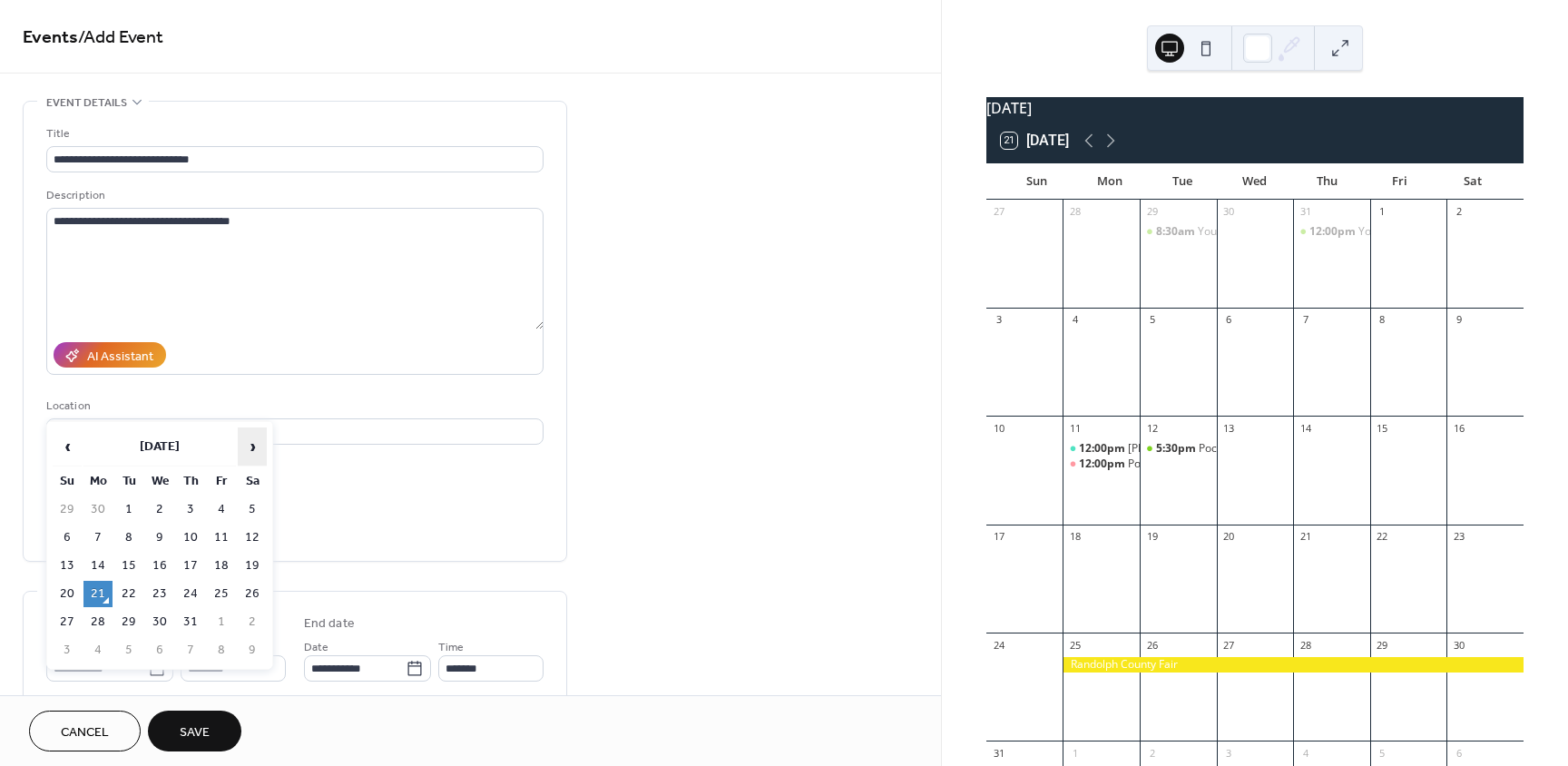 click on "›" at bounding box center [252, 447] 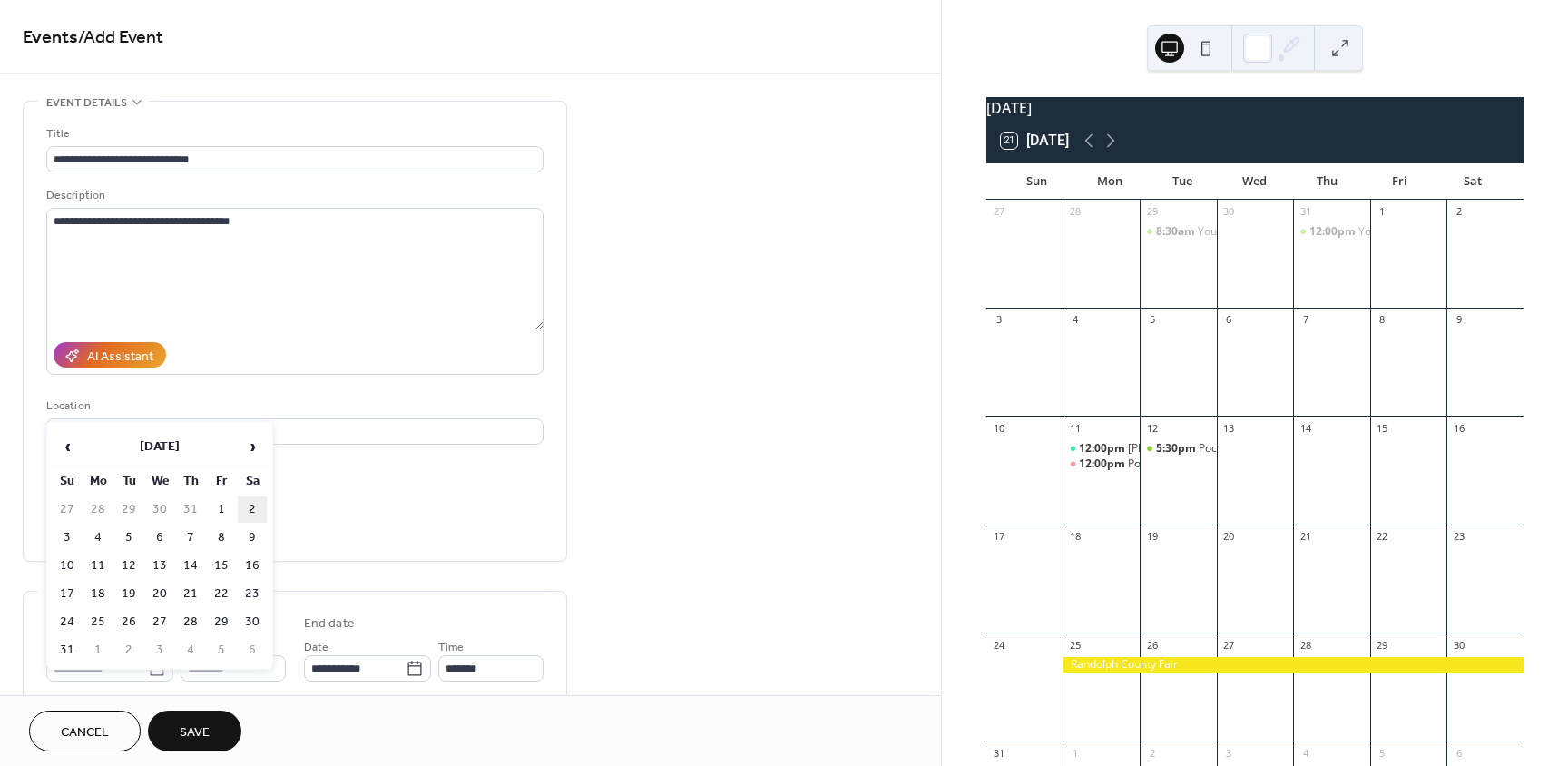 click on "2" at bounding box center (252, 509) 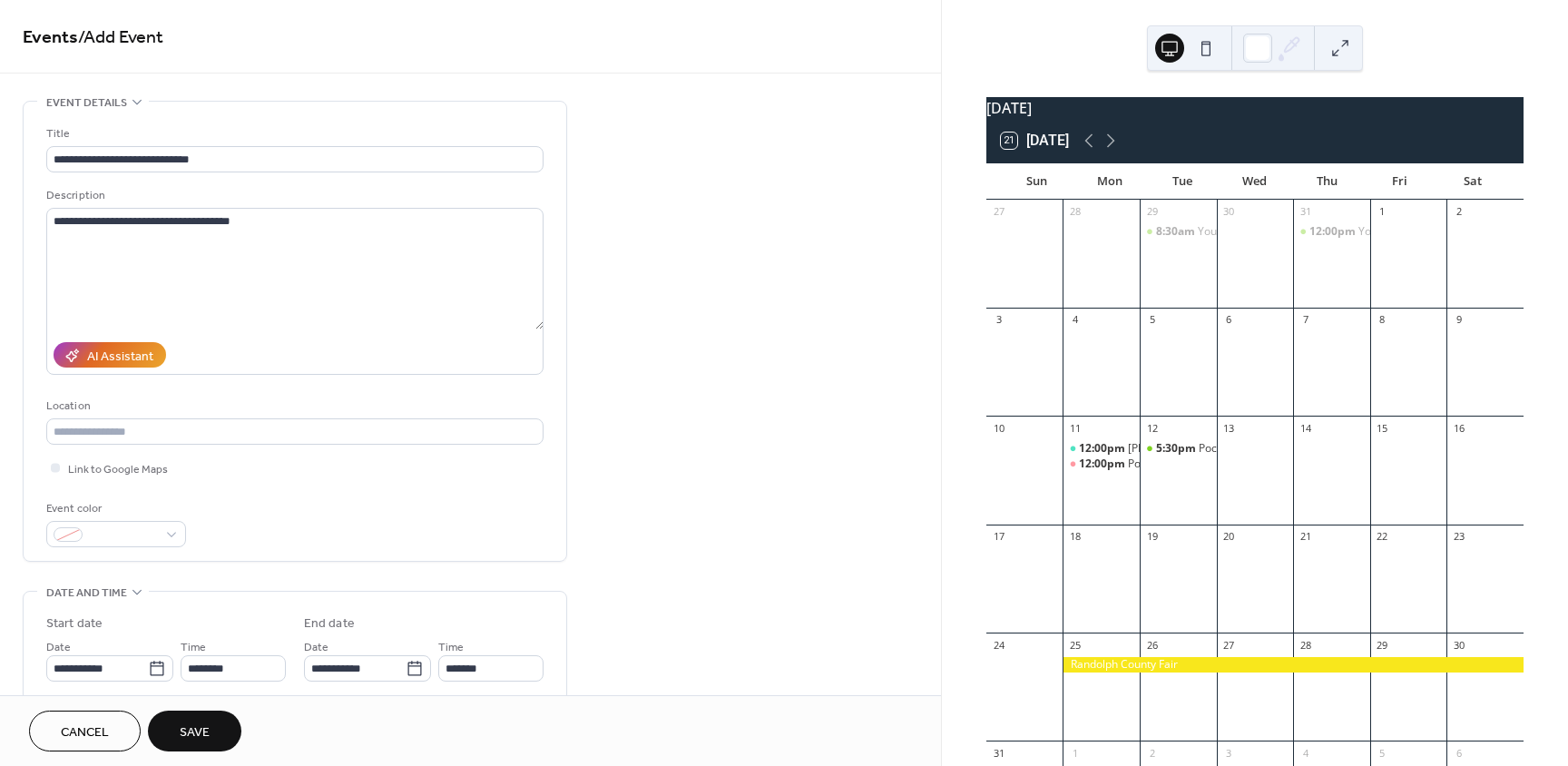 click on "Event color" at bounding box center (295, 523) 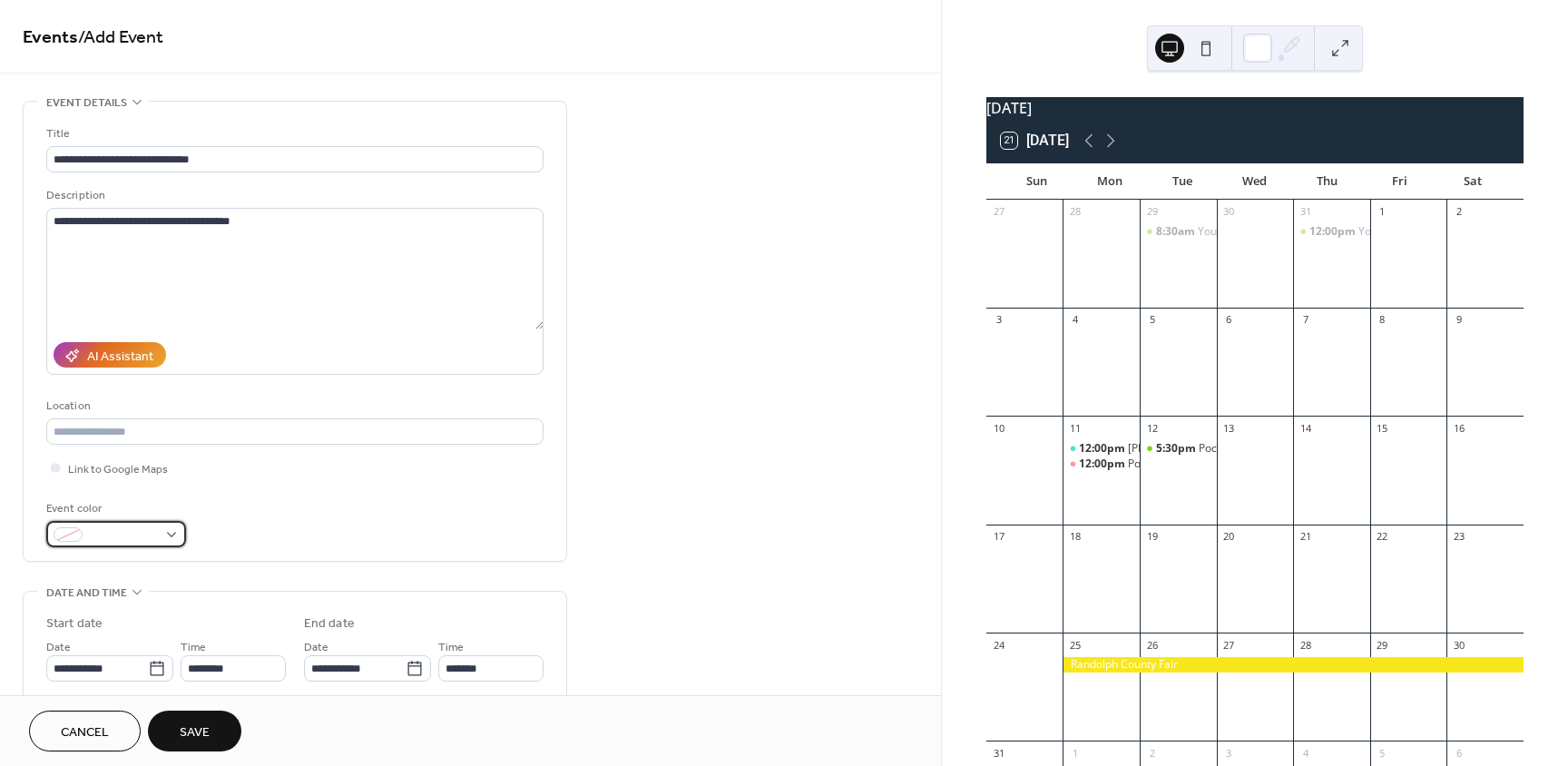 click at bounding box center (116, 534) 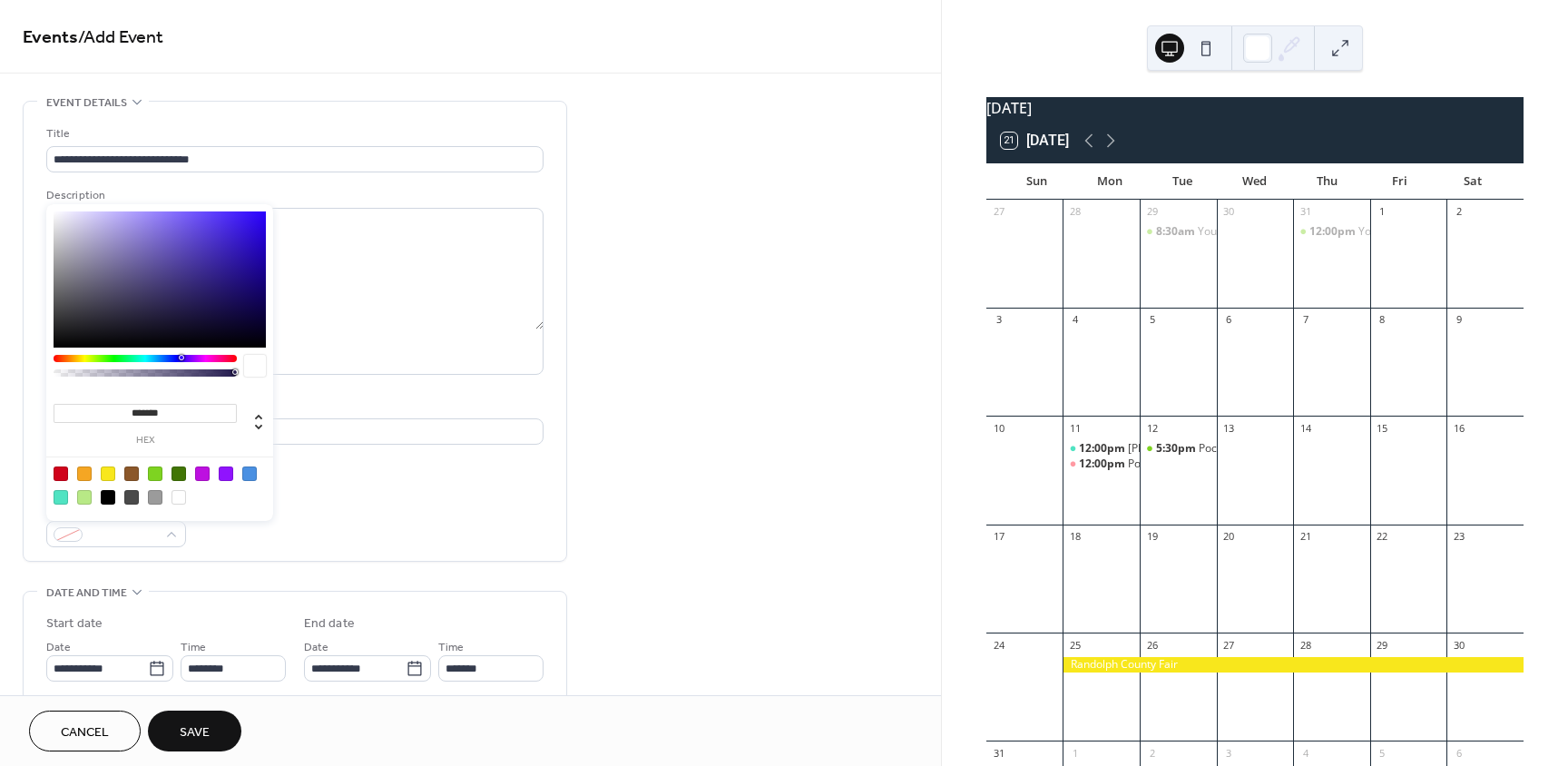 click at bounding box center (226, 474) 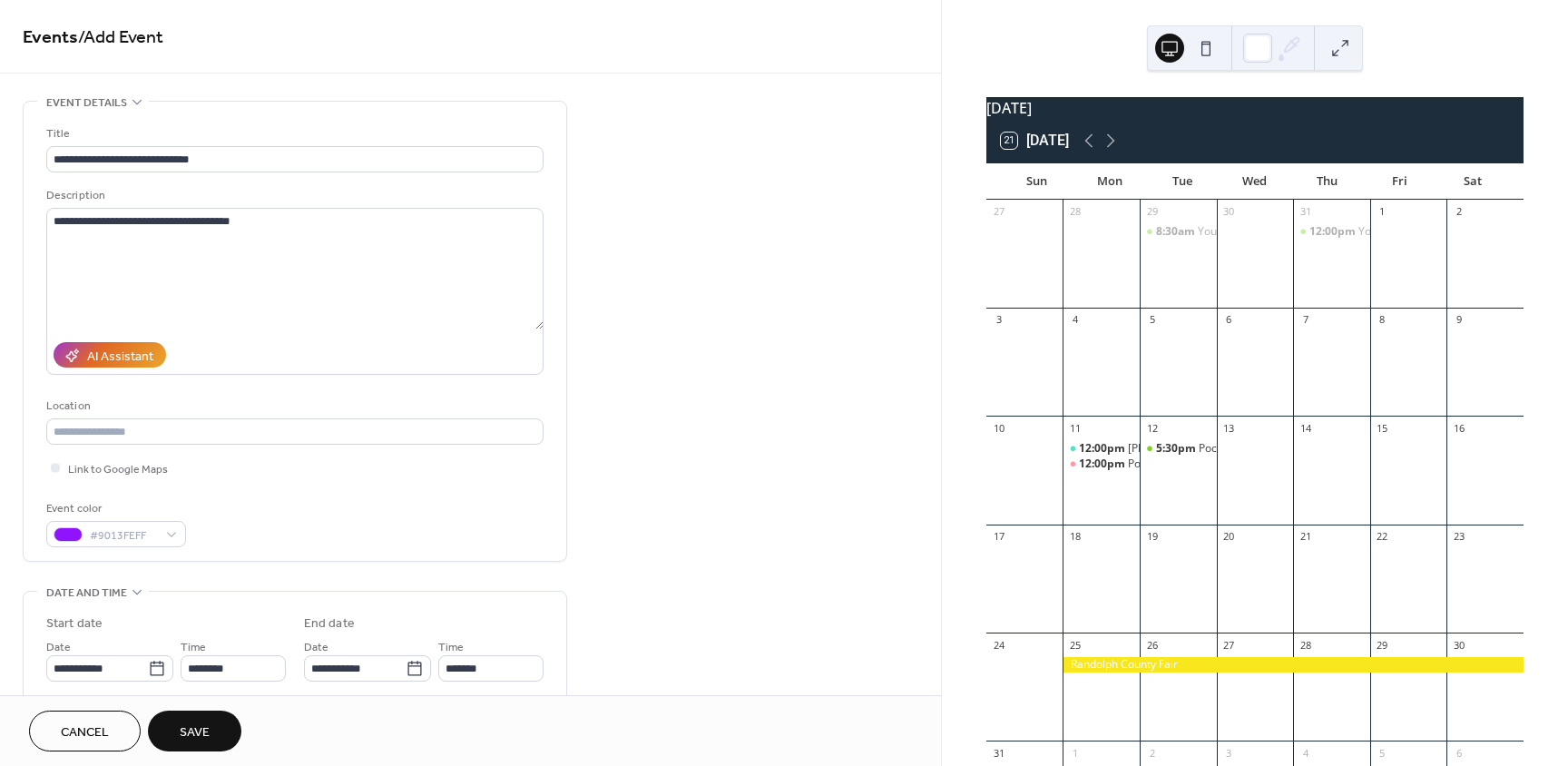 click on "**********" at bounding box center (295, 336) 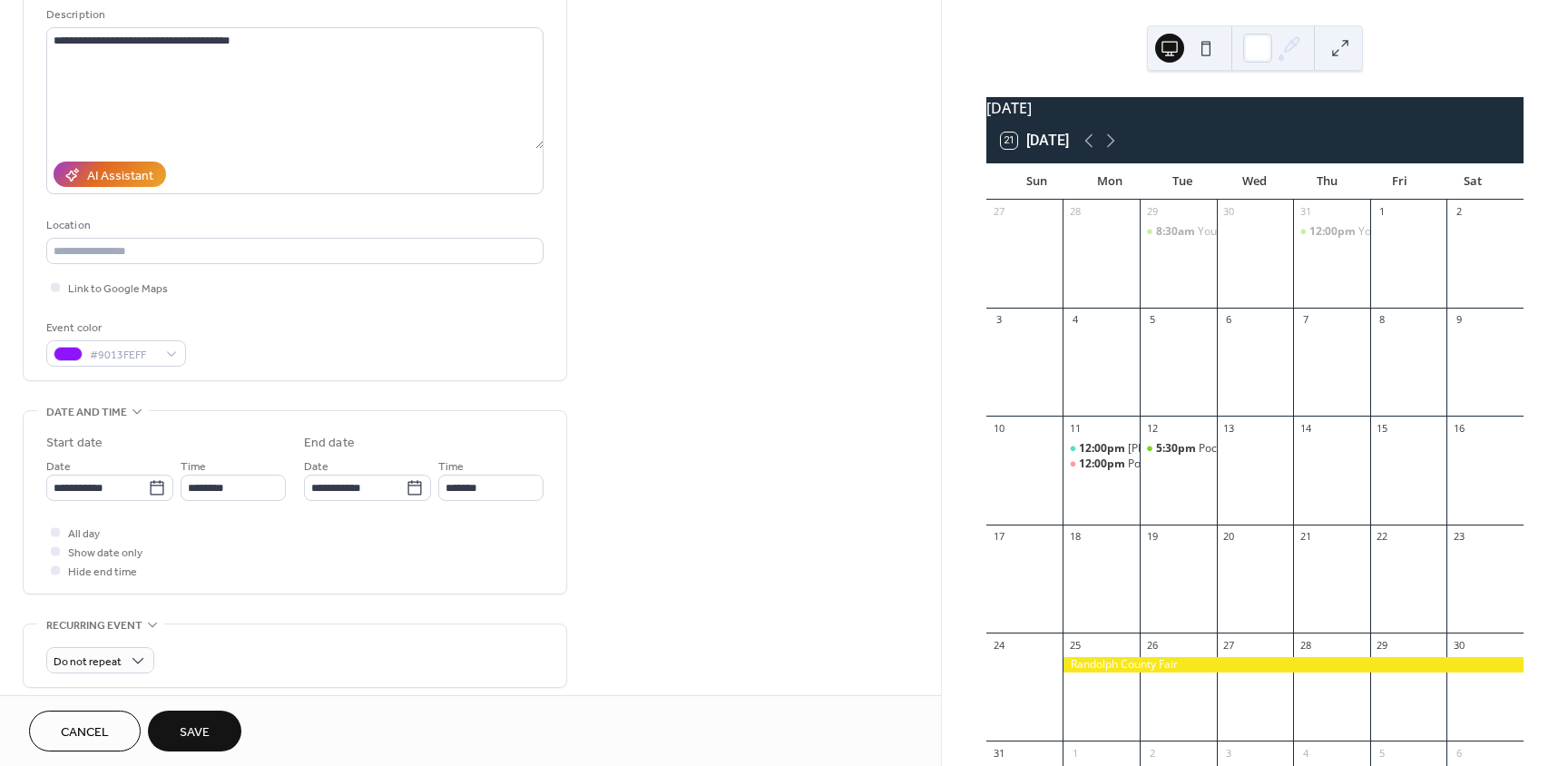 scroll, scrollTop: 182, scrollLeft: 0, axis: vertical 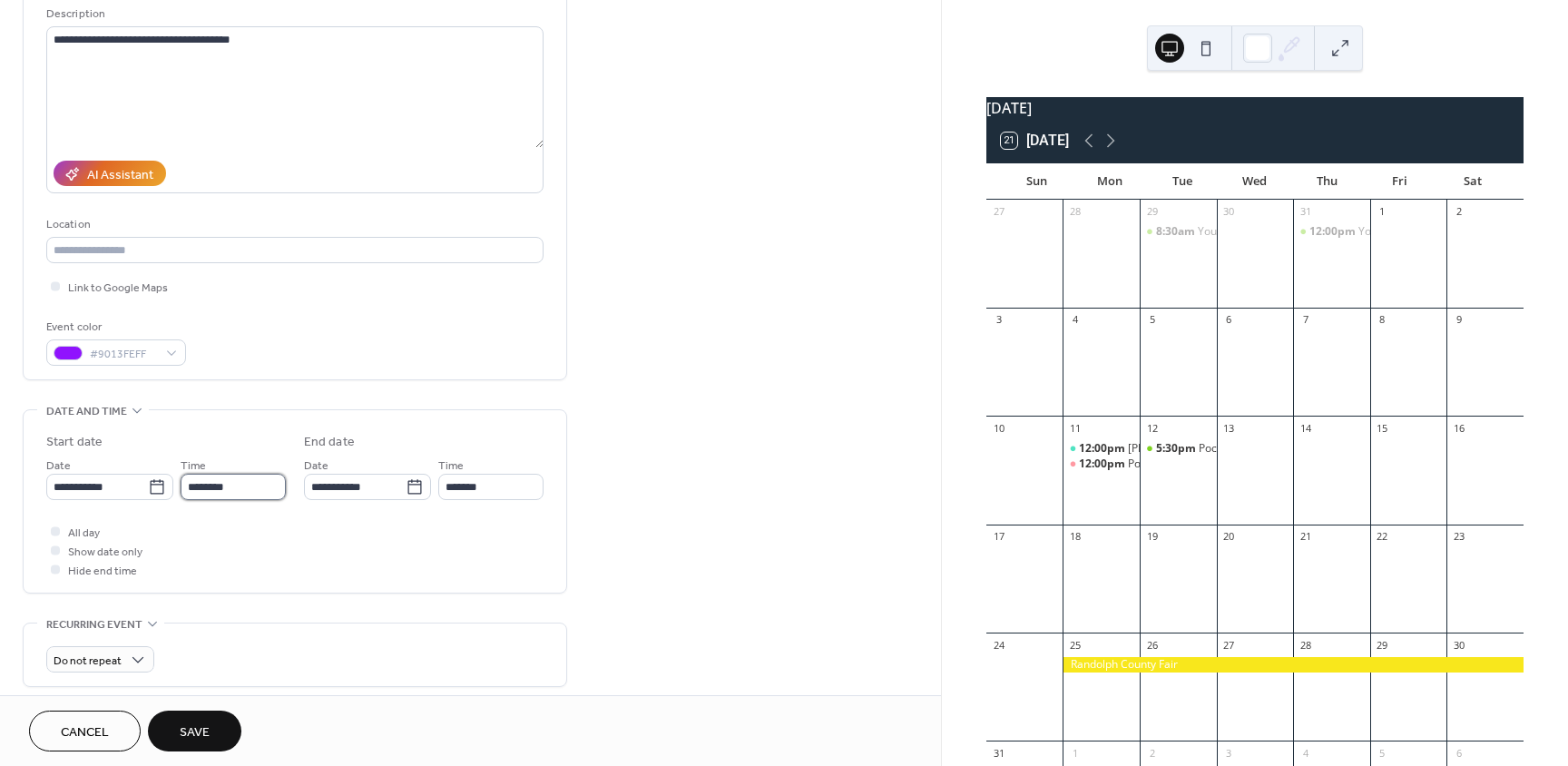 click on "********" at bounding box center [233, 486] 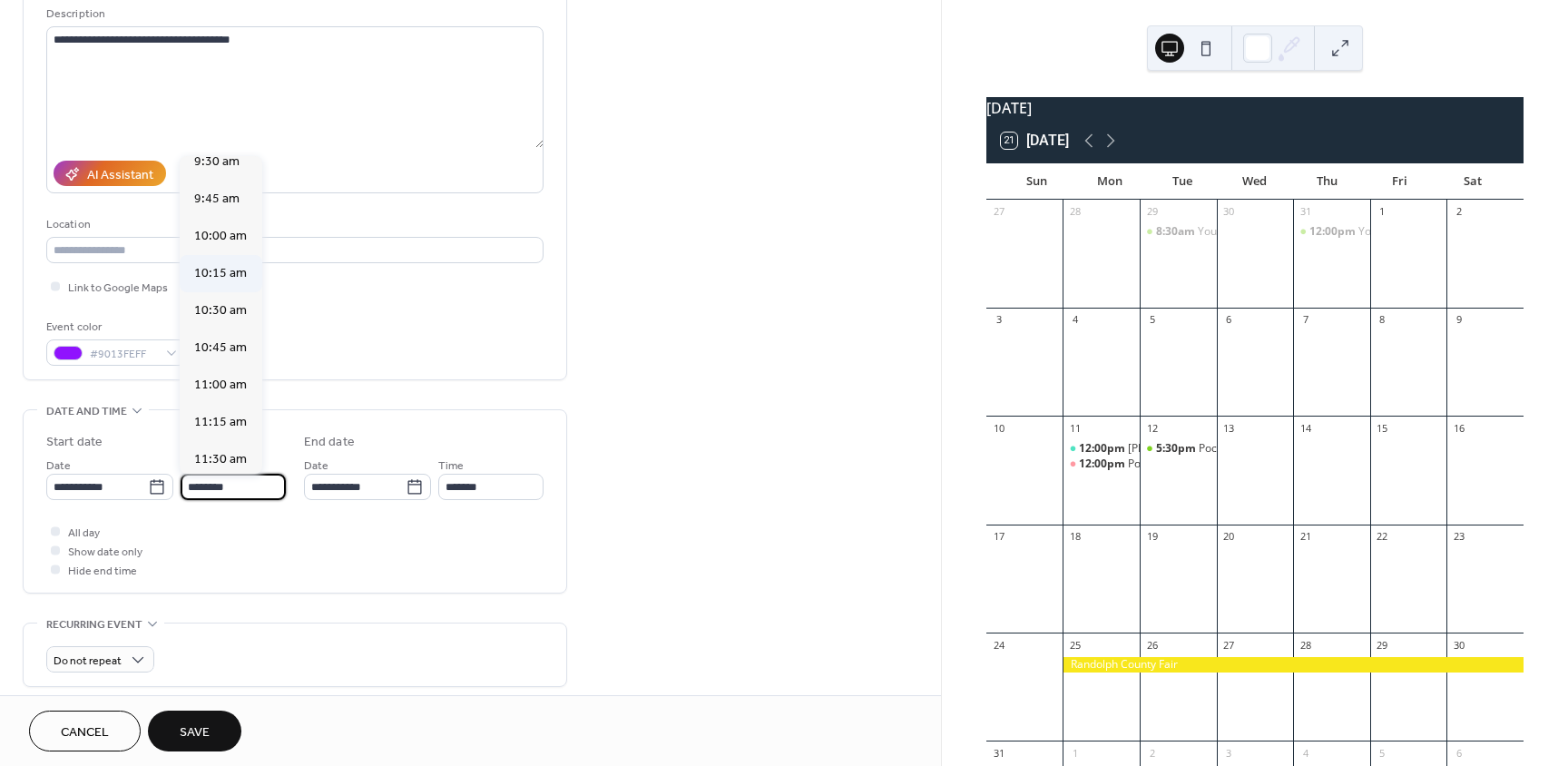 scroll, scrollTop: 1423, scrollLeft: 0, axis: vertical 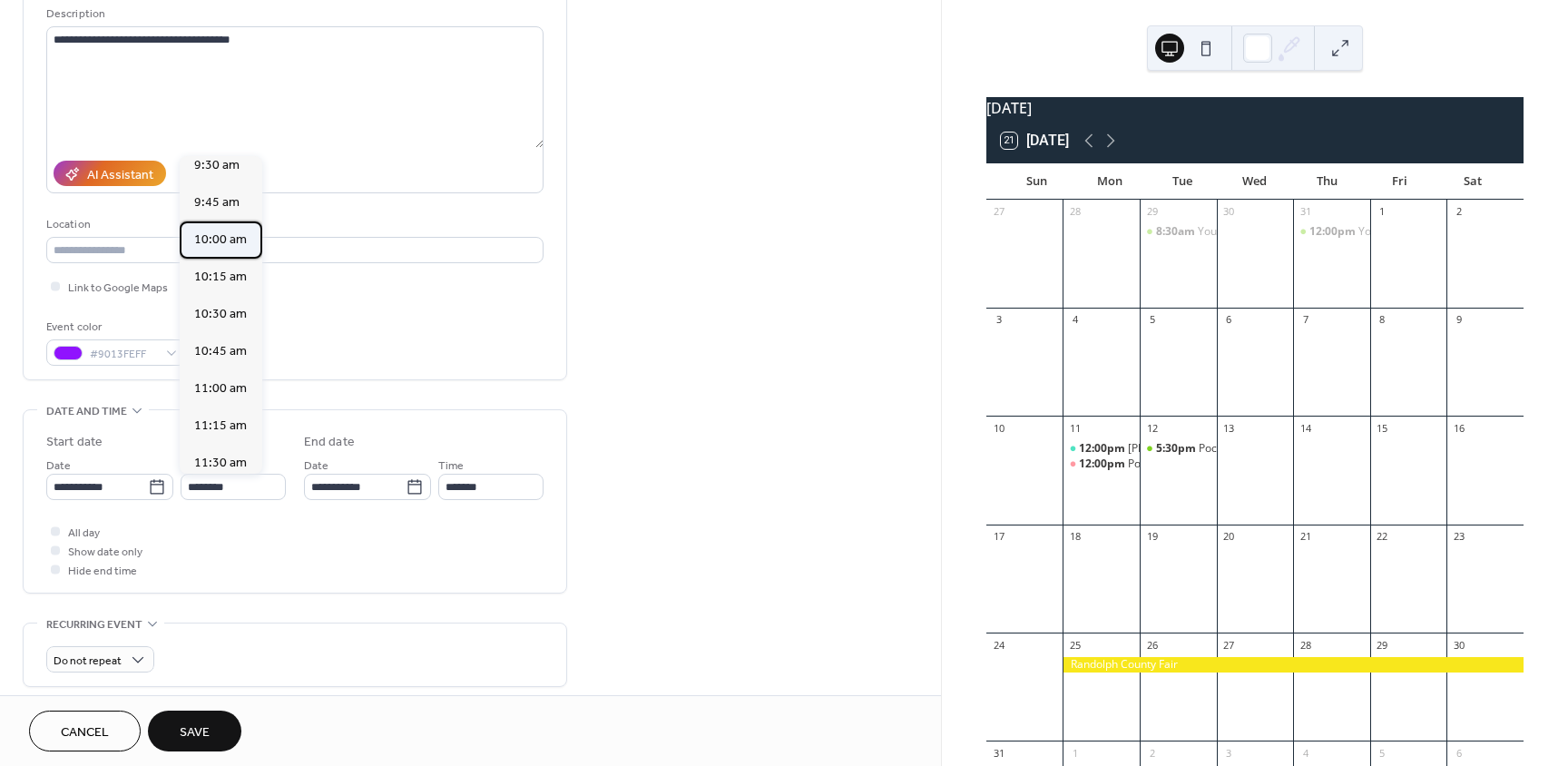click on "10:00 am" at bounding box center (220, 240) 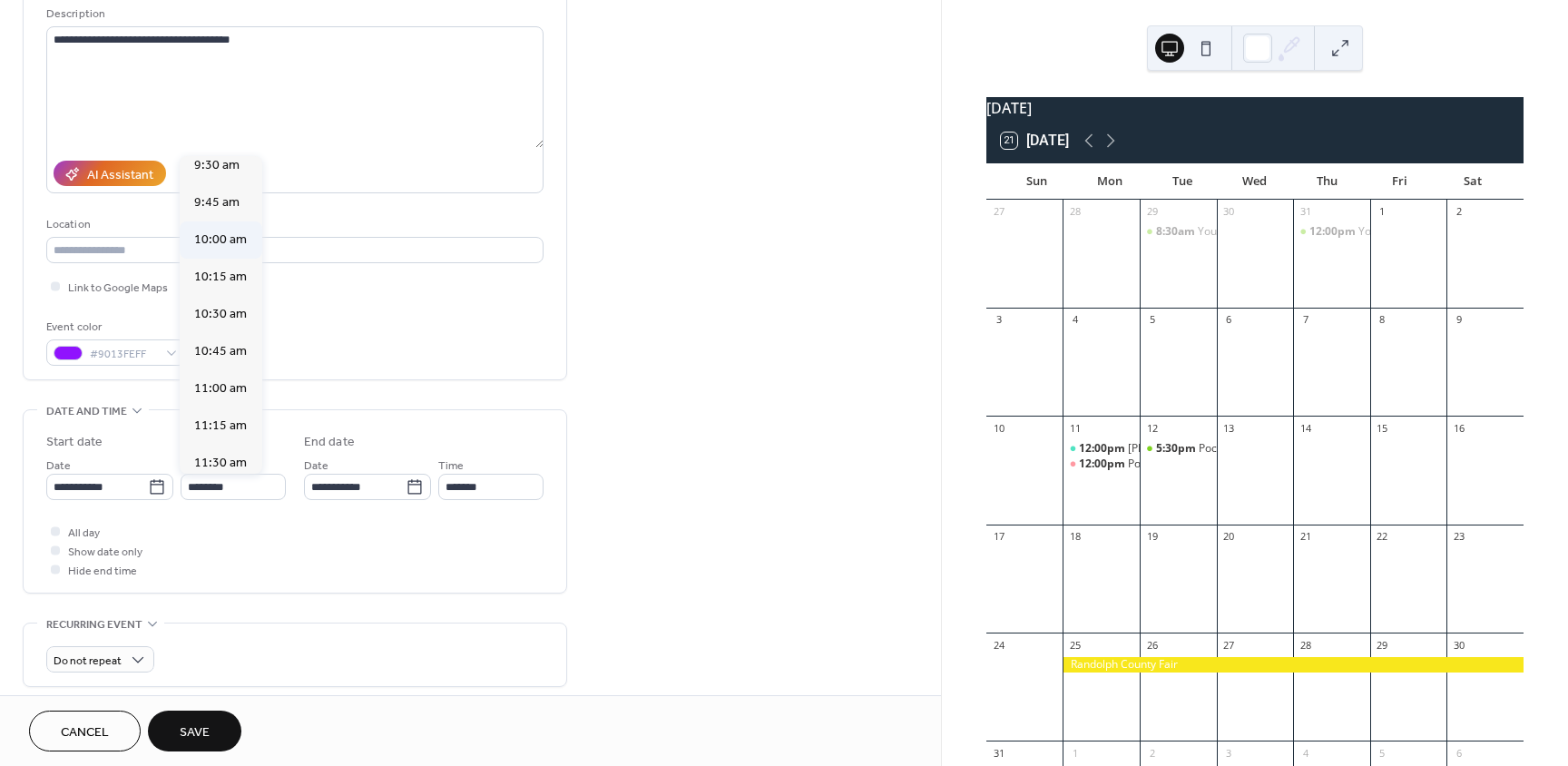 type on "********" 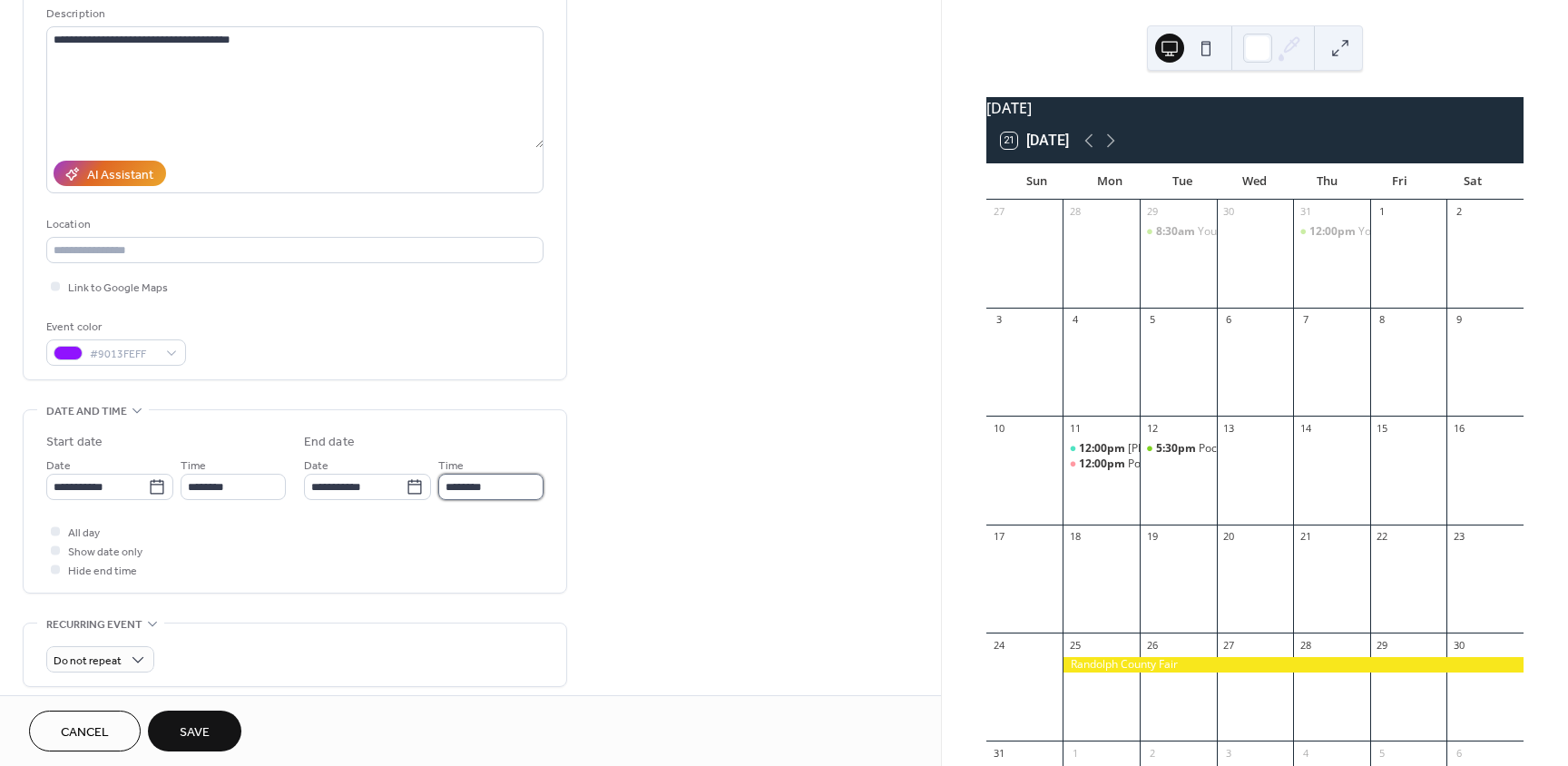 click on "********" at bounding box center [491, 486] 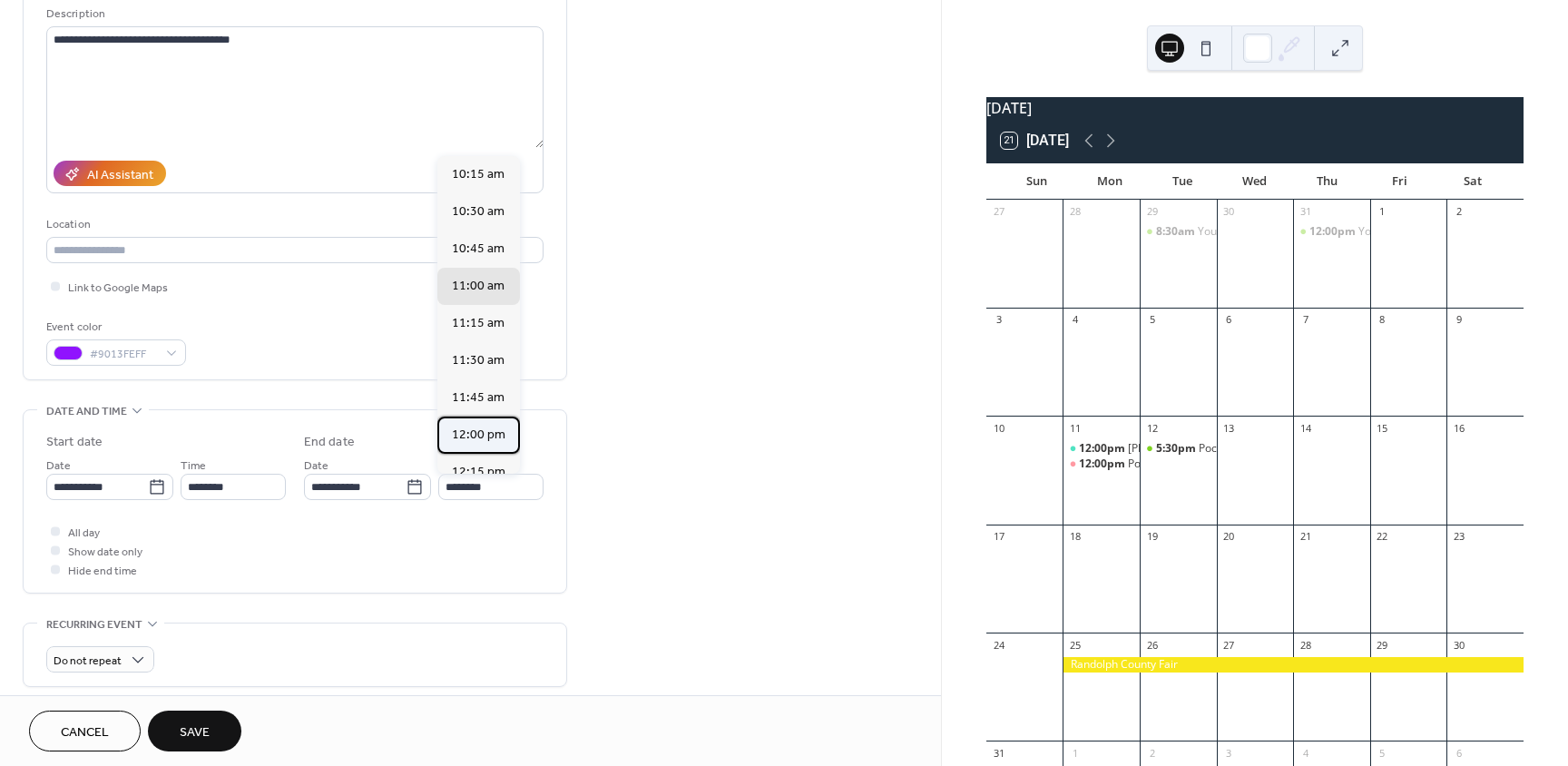 click on "12:00 pm" at bounding box center [478, 435] 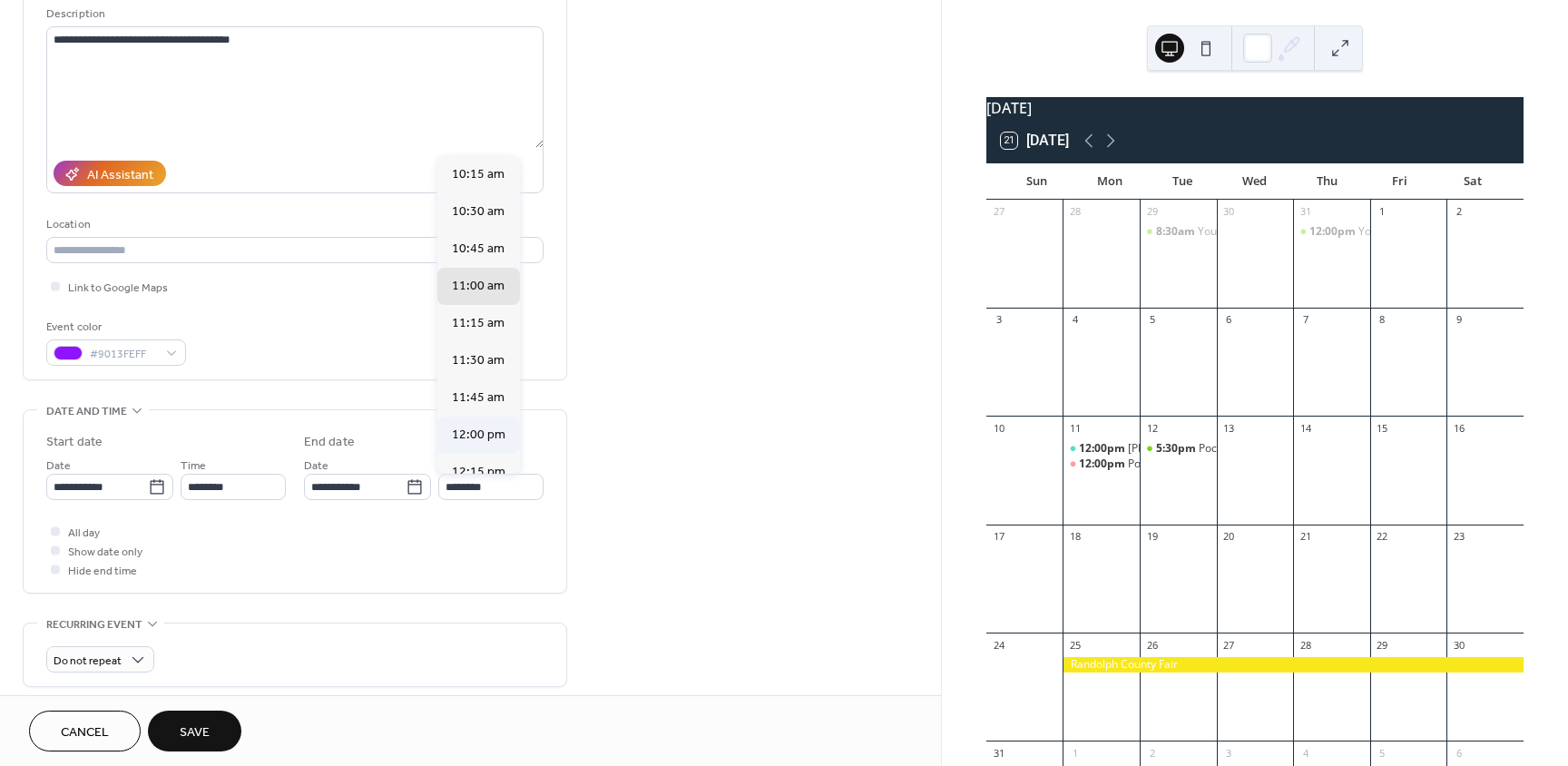 type on "********" 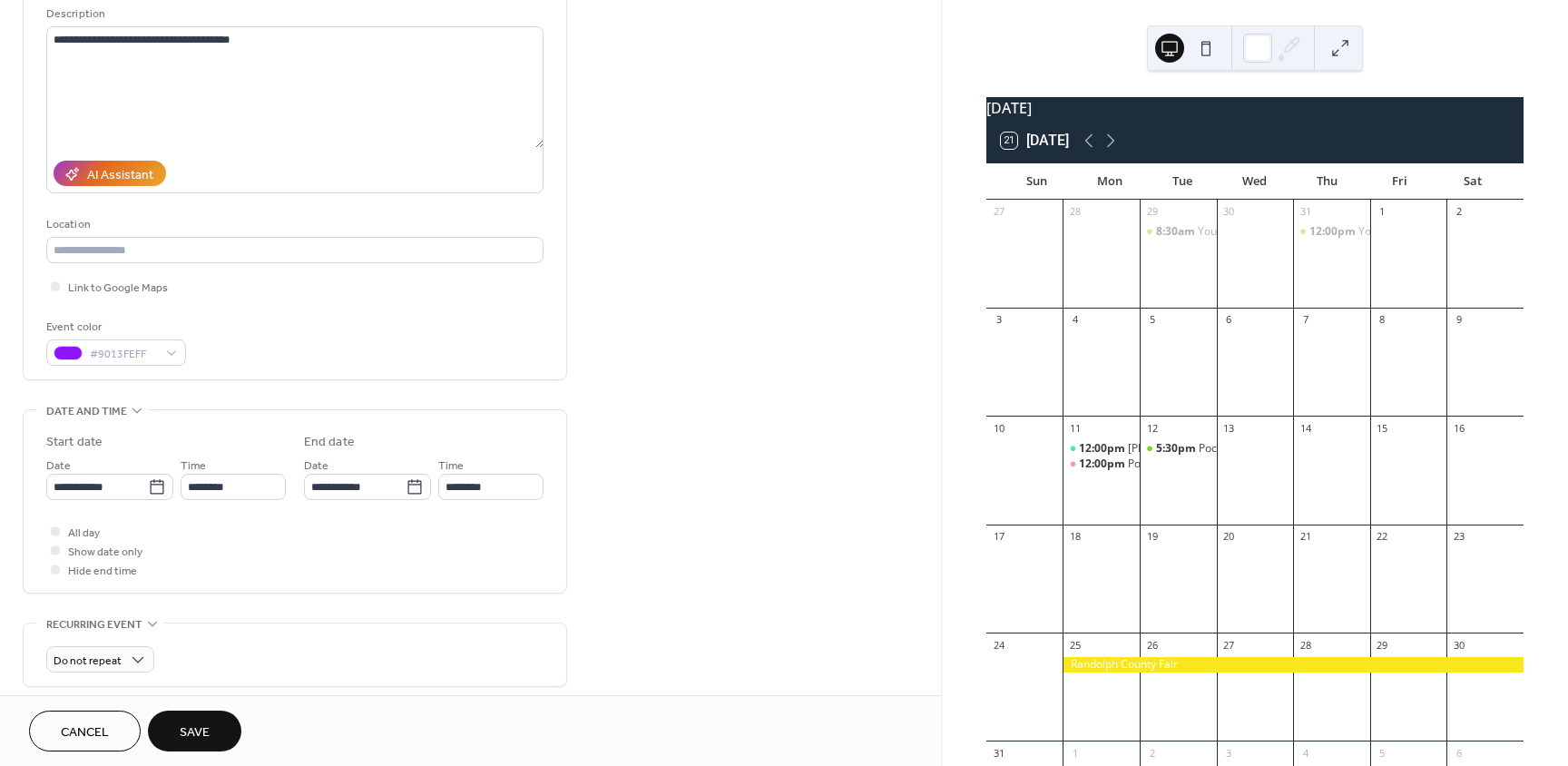 click on "**********" at bounding box center [470, 543] 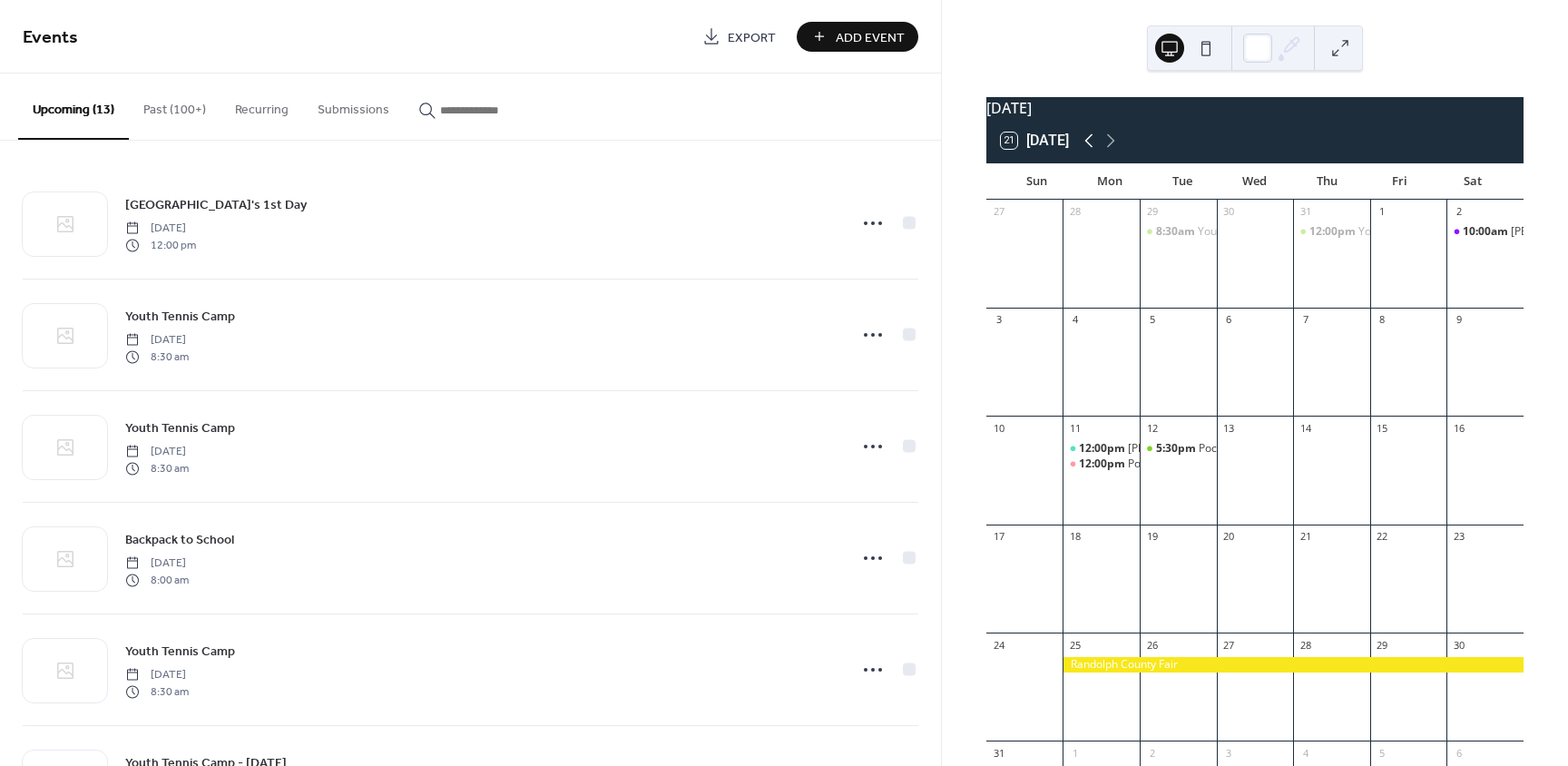click 